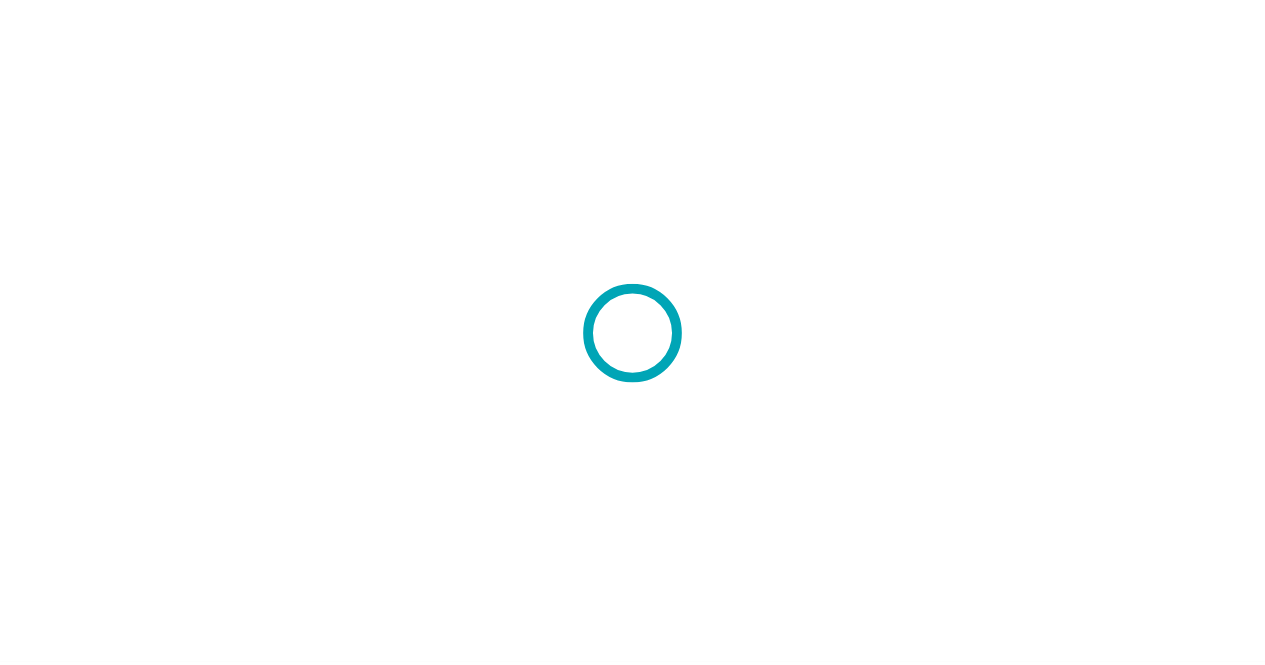 scroll, scrollTop: 0, scrollLeft: 0, axis: both 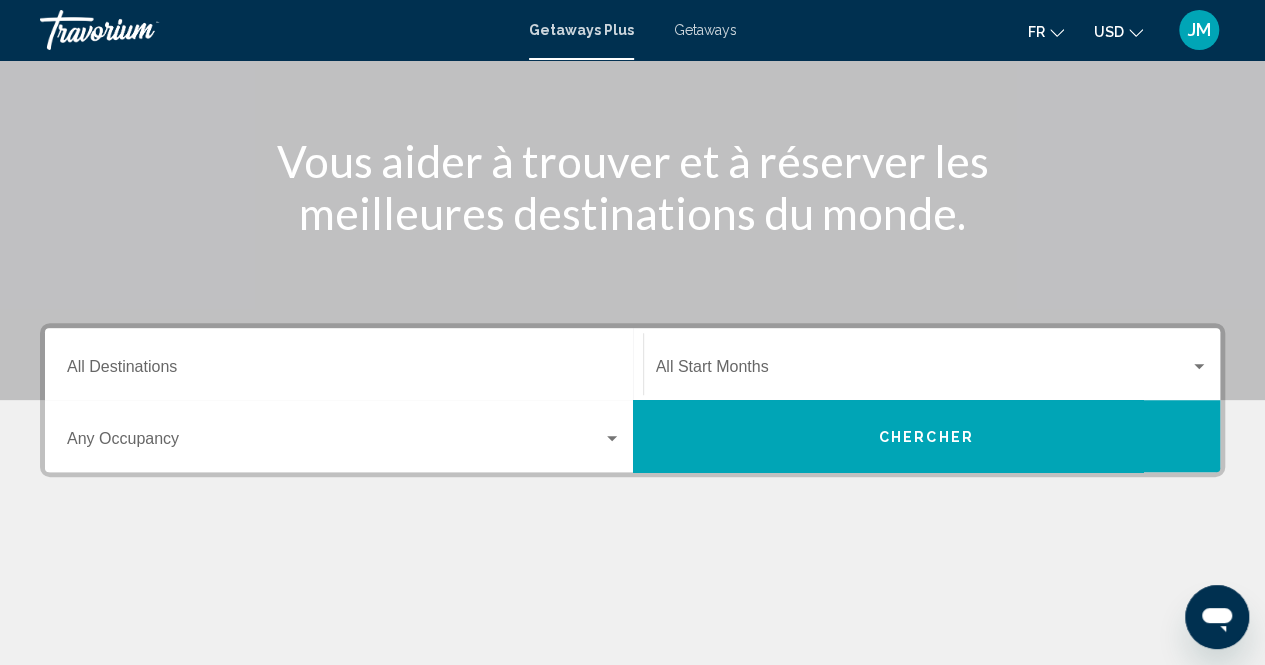click on "USD" 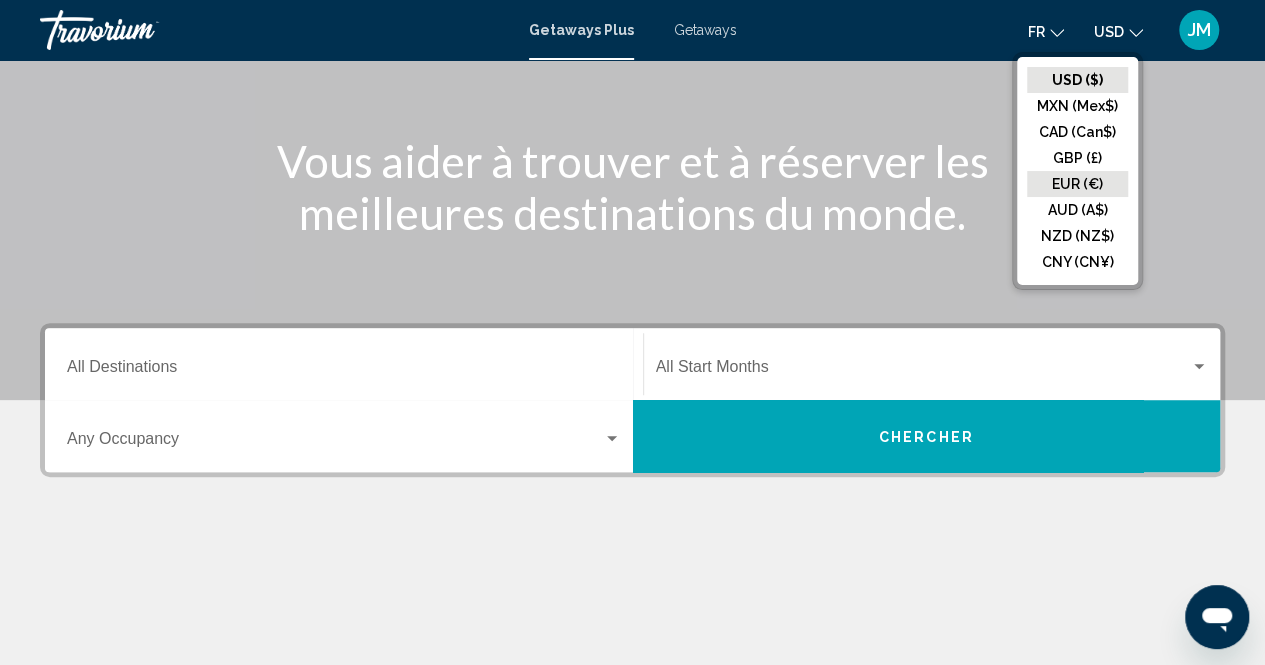 click on "EUR (€)" 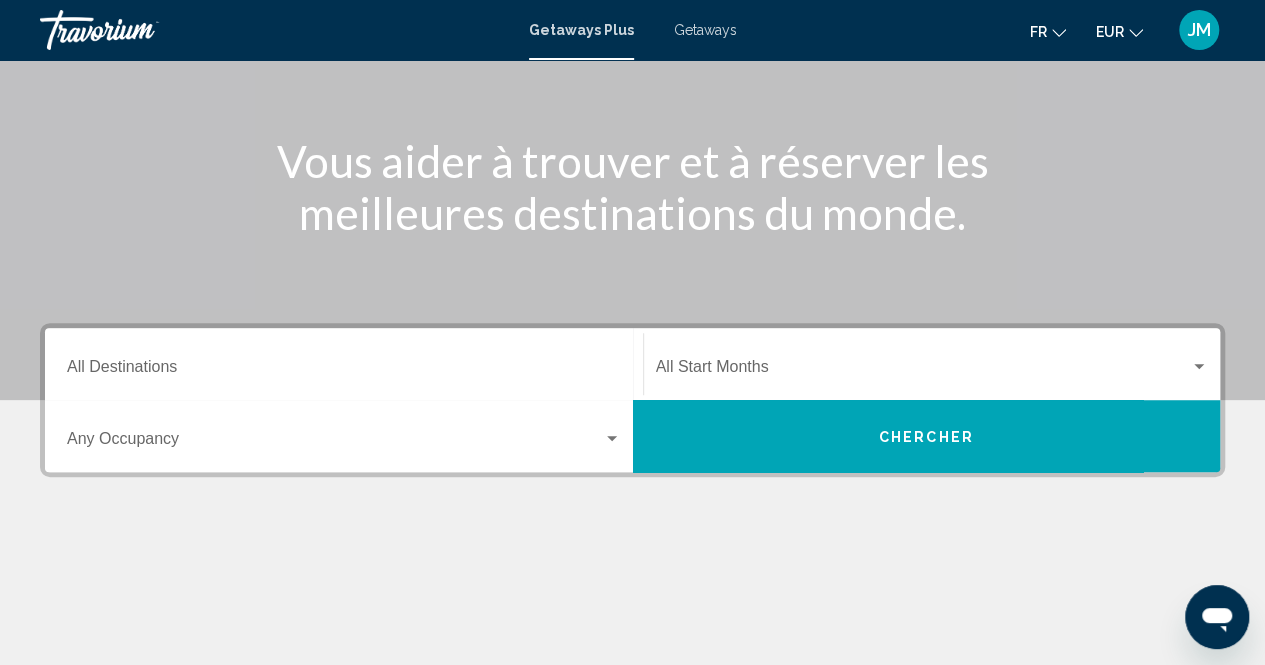 click on "Destination All Destinations" at bounding box center [344, 364] 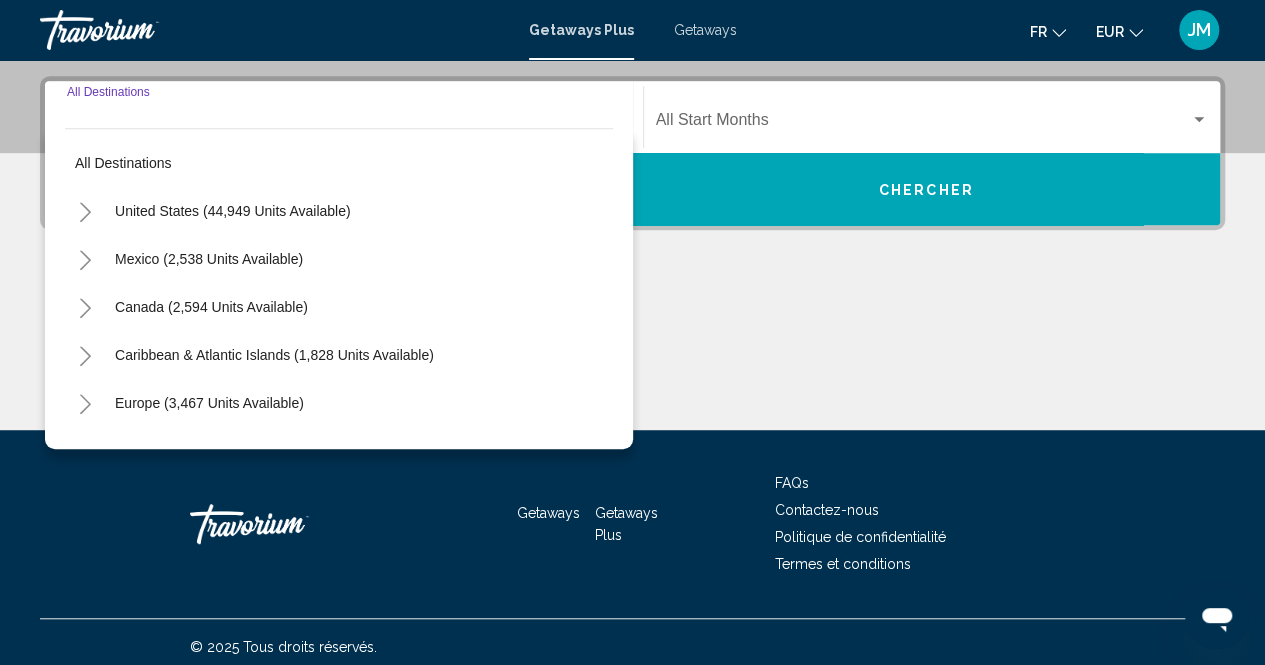 scroll, scrollTop: 456, scrollLeft: 0, axis: vertical 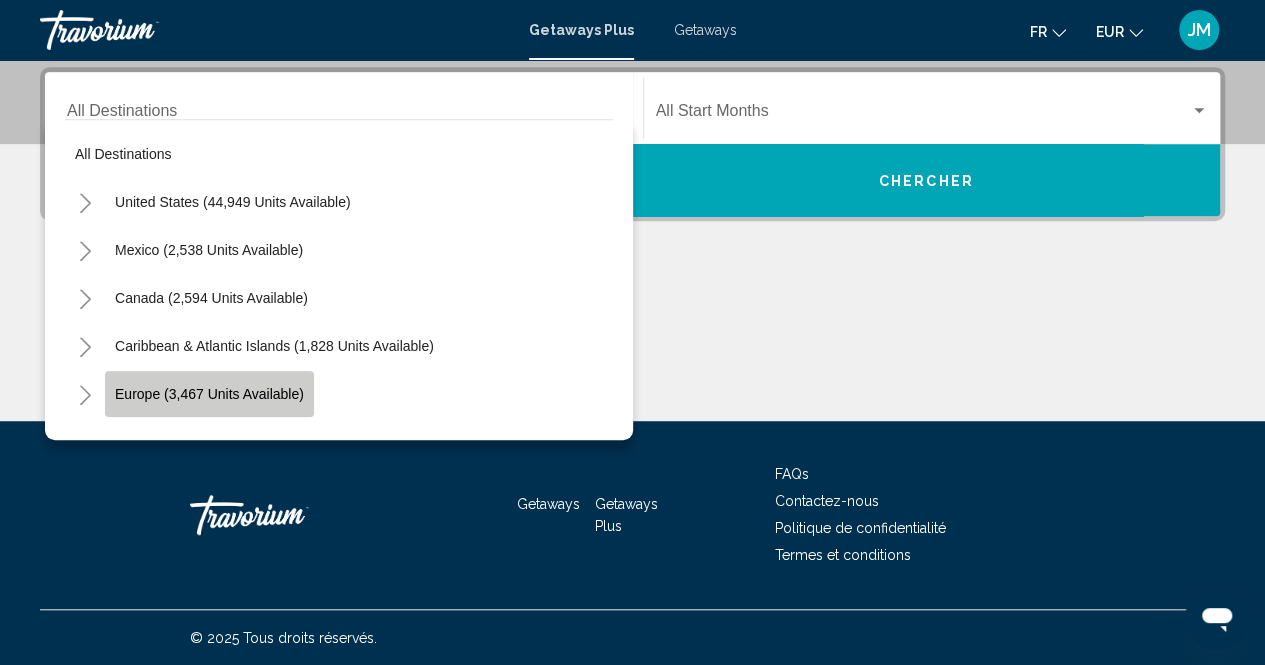 click on "Europe (3,467 units available)" 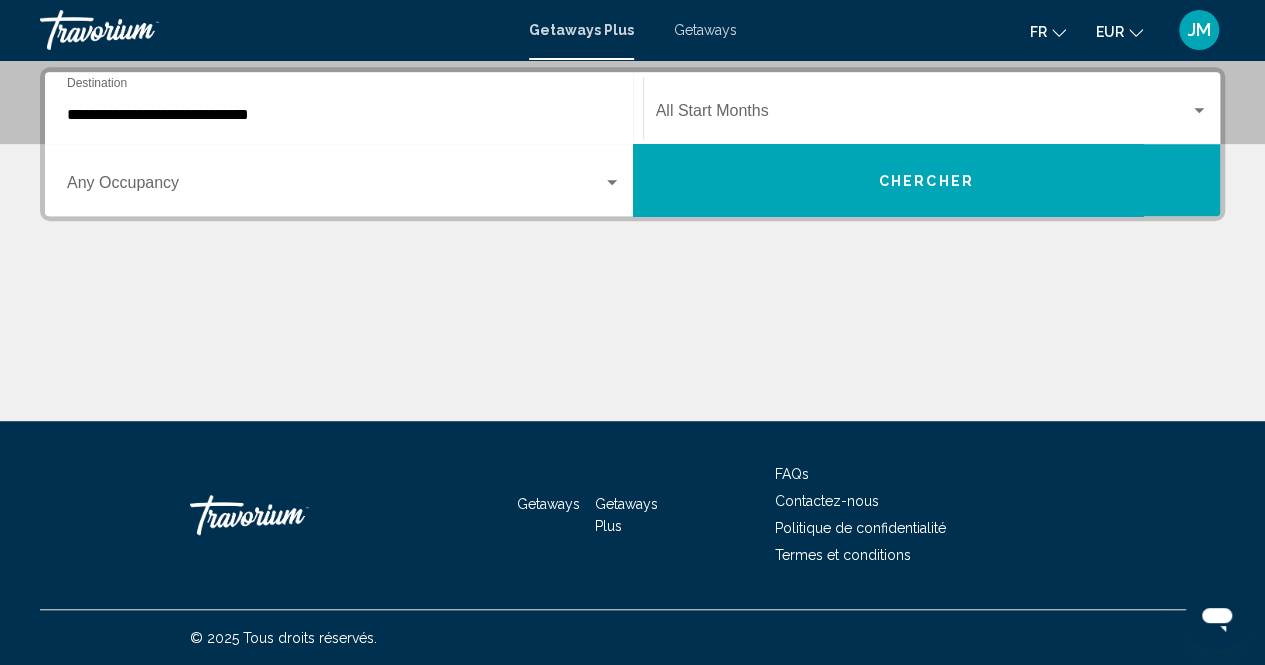 click on "Occupancy Any Occupancy" at bounding box center [344, 180] 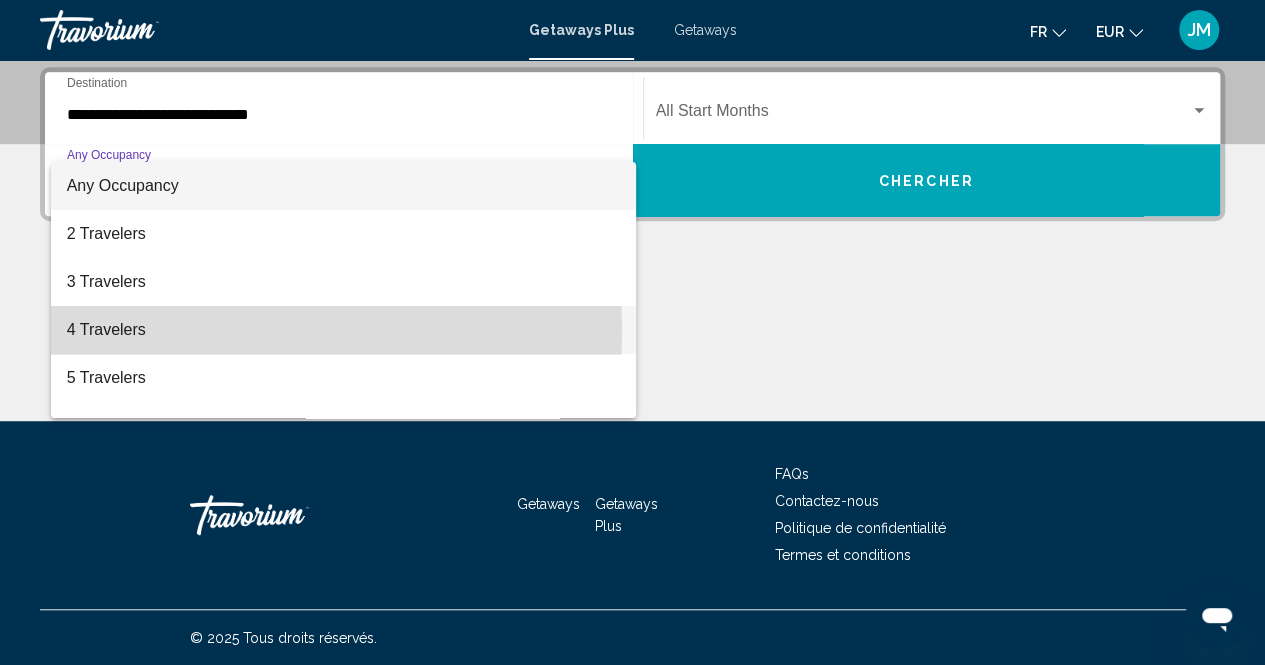 click on "4 Travelers" at bounding box center [344, 330] 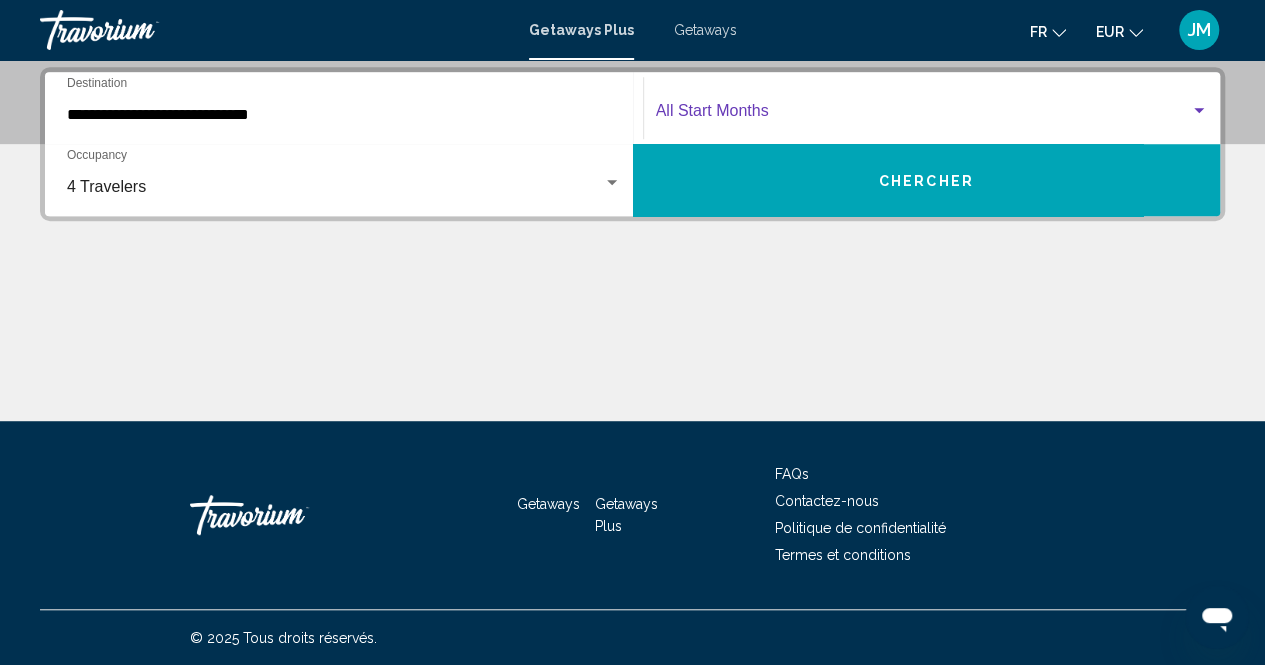 click at bounding box center [923, 115] 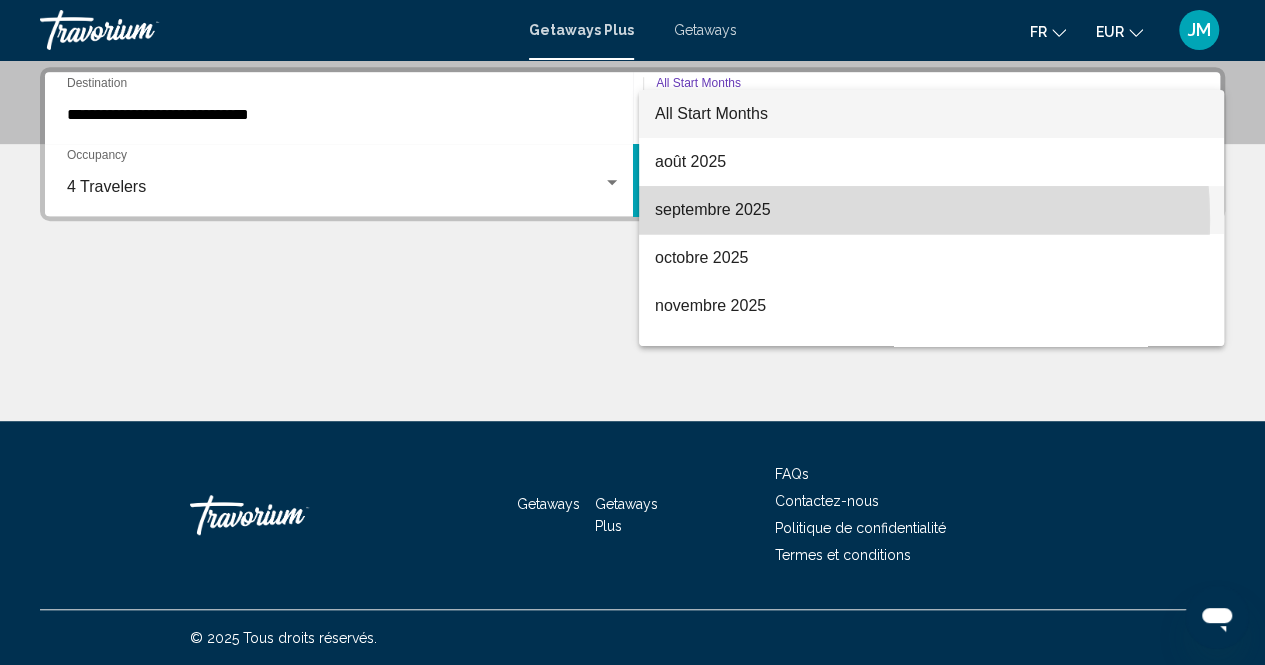 click on "septembre 2025" at bounding box center (931, 210) 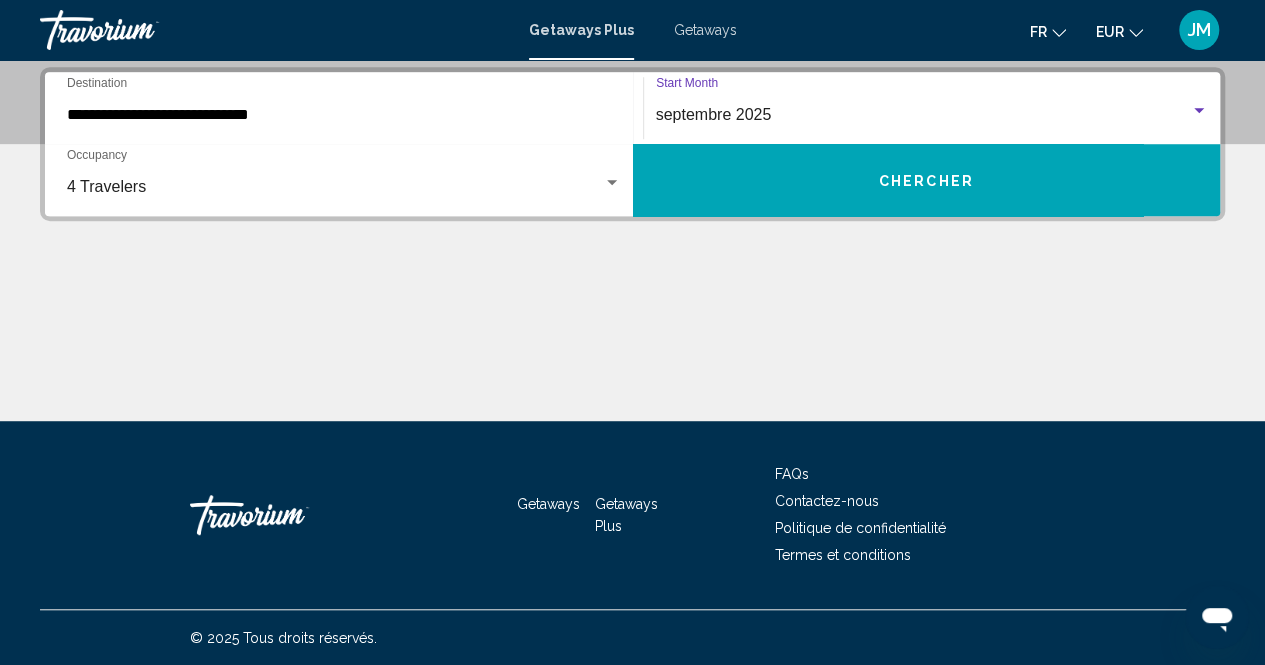 click on "septembre 2025" at bounding box center (714, 114) 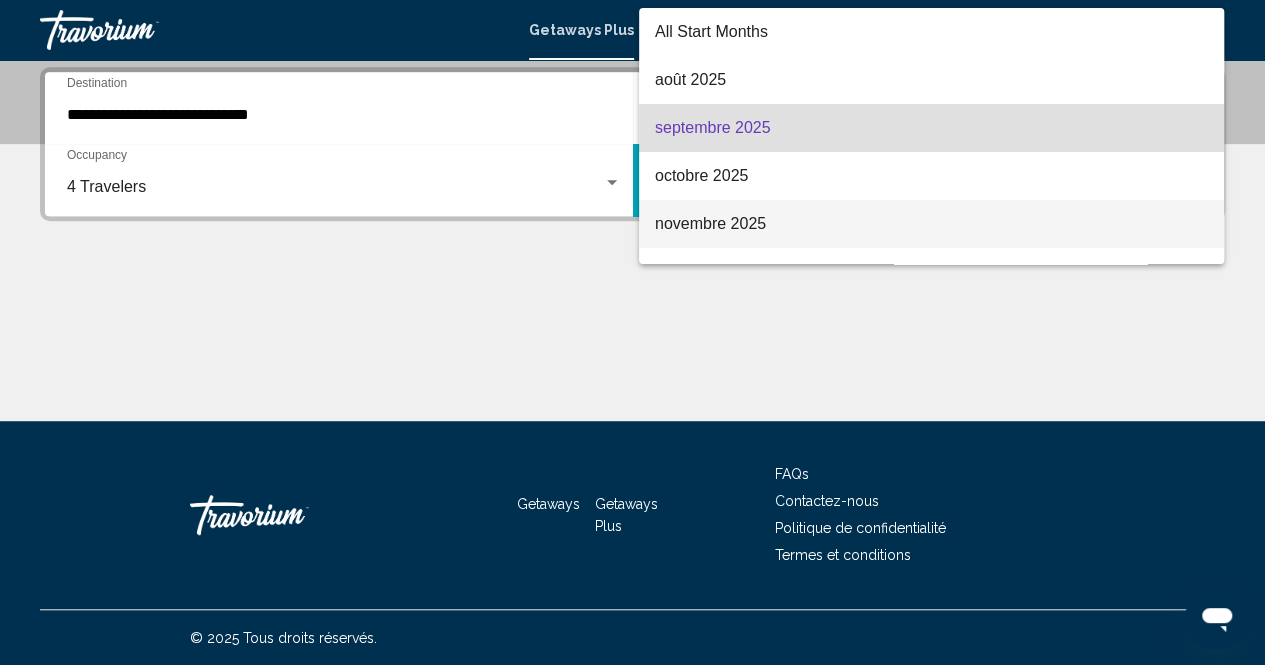 scroll, scrollTop: 14, scrollLeft: 0, axis: vertical 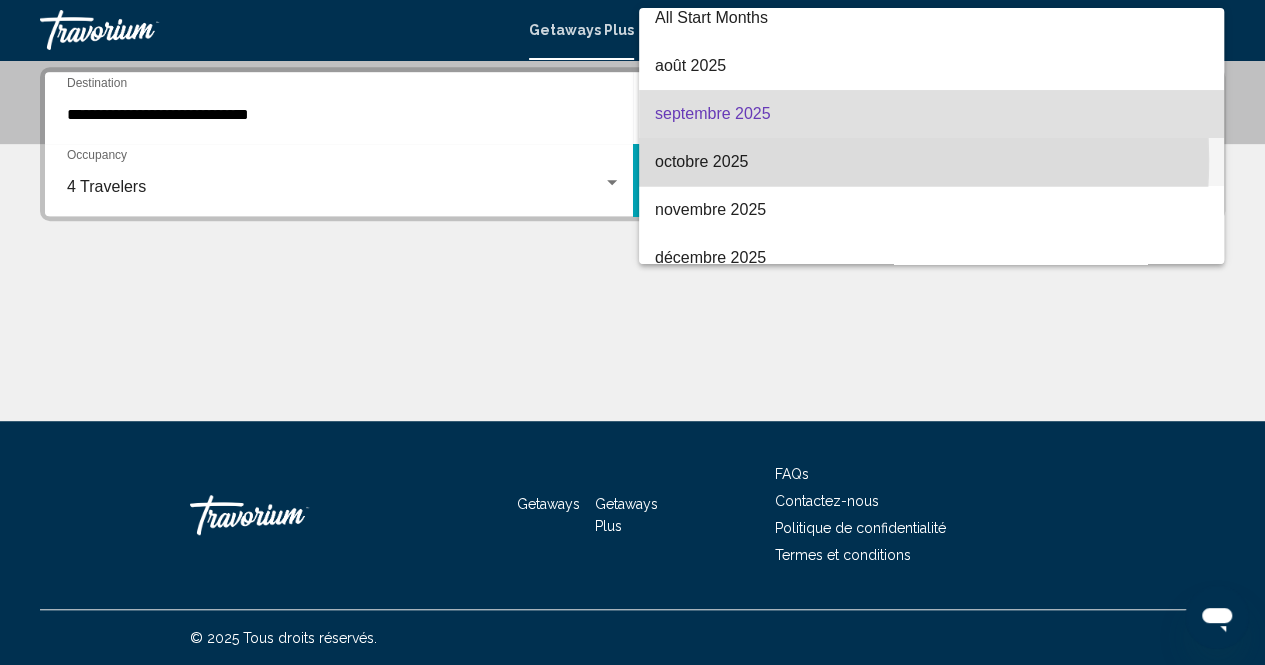 click on "octobre 2025" at bounding box center [931, 162] 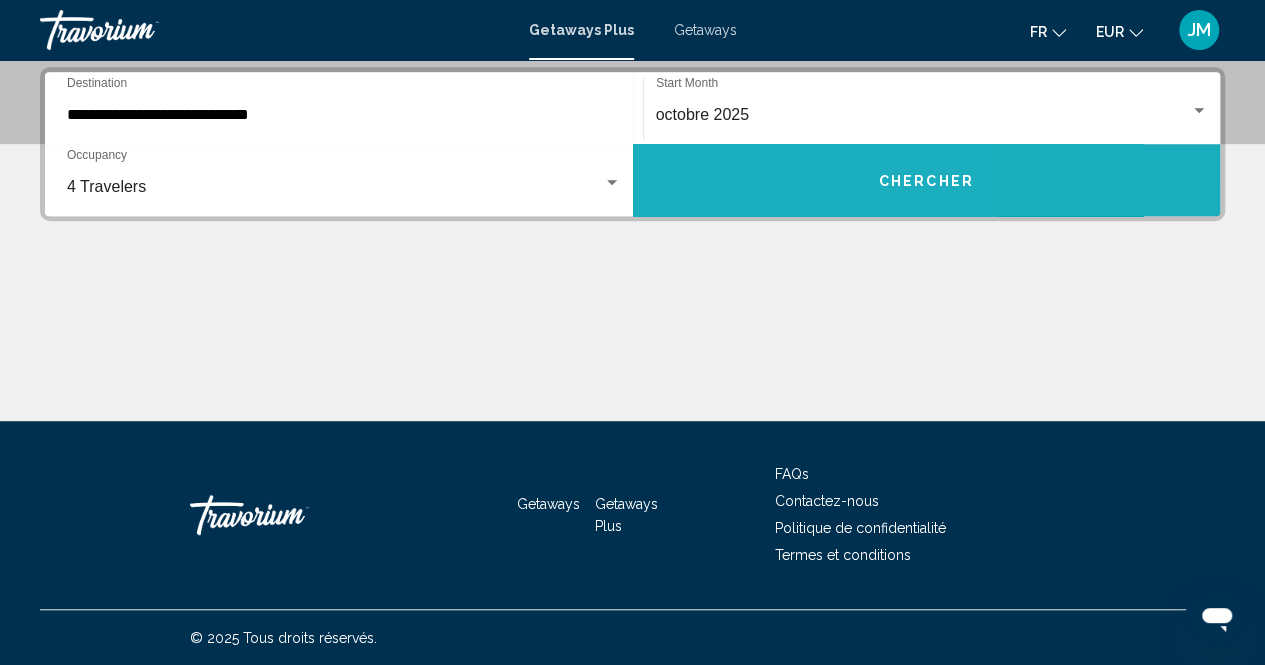 click on "Chercher" at bounding box center (927, 180) 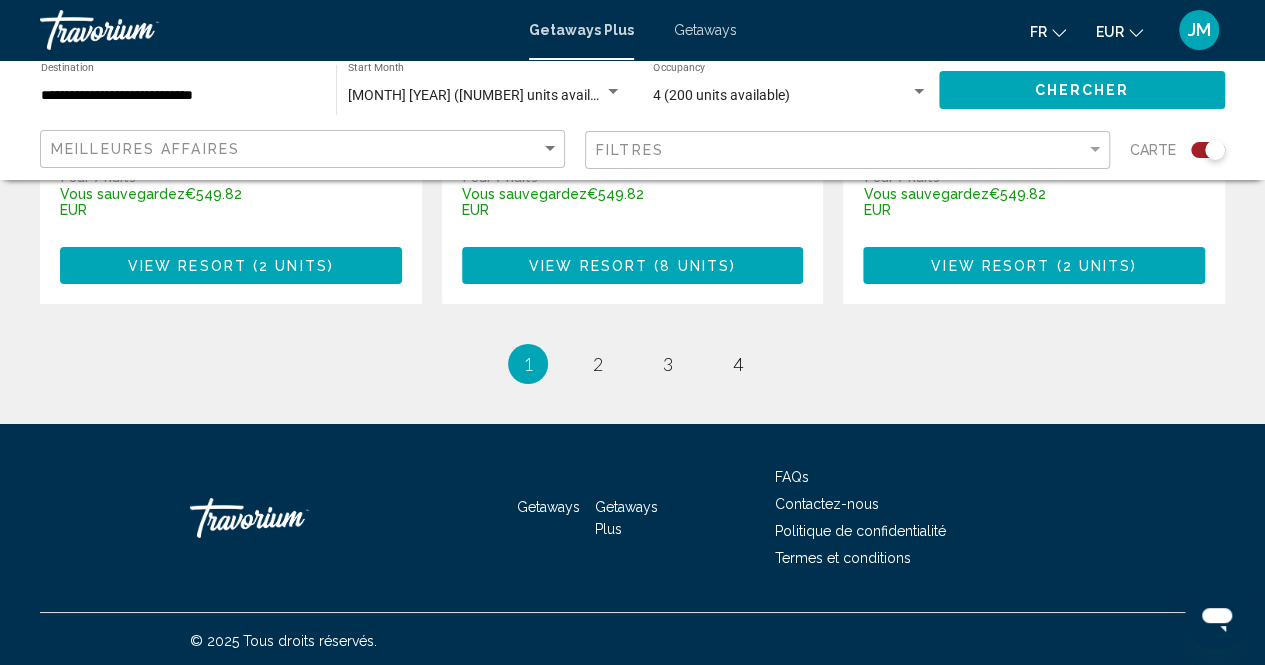 scroll, scrollTop: 3366, scrollLeft: 0, axis: vertical 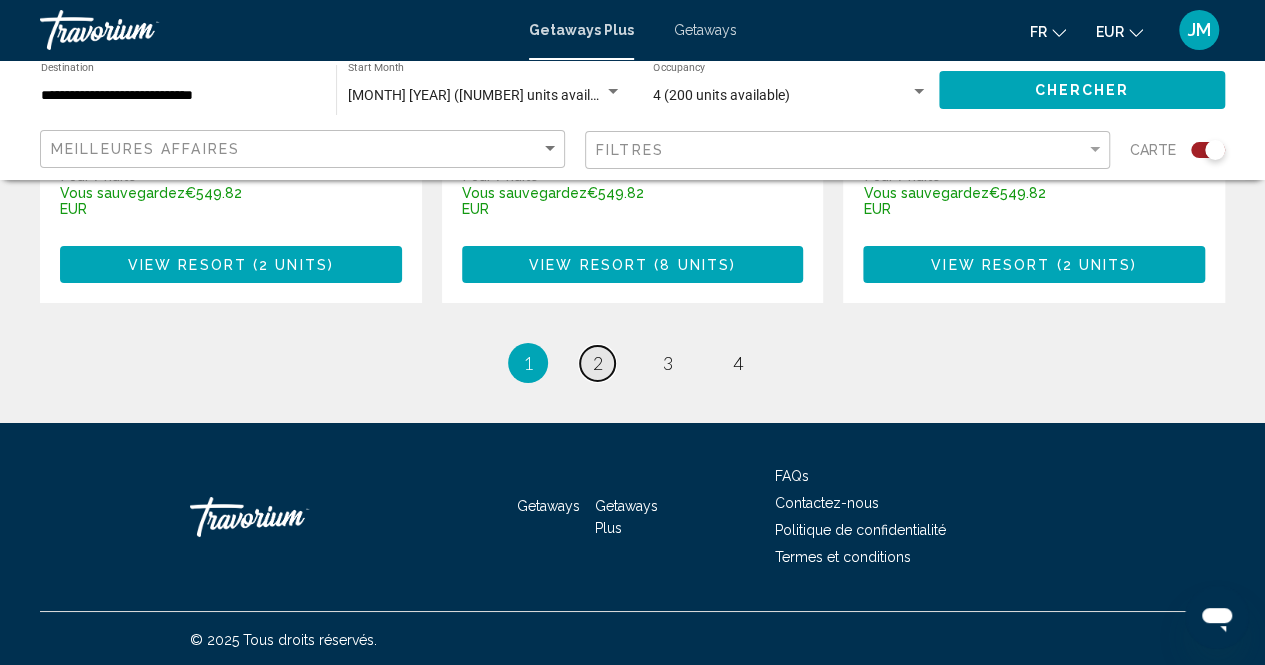 click on "page  2" at bounding box center [597, 363] 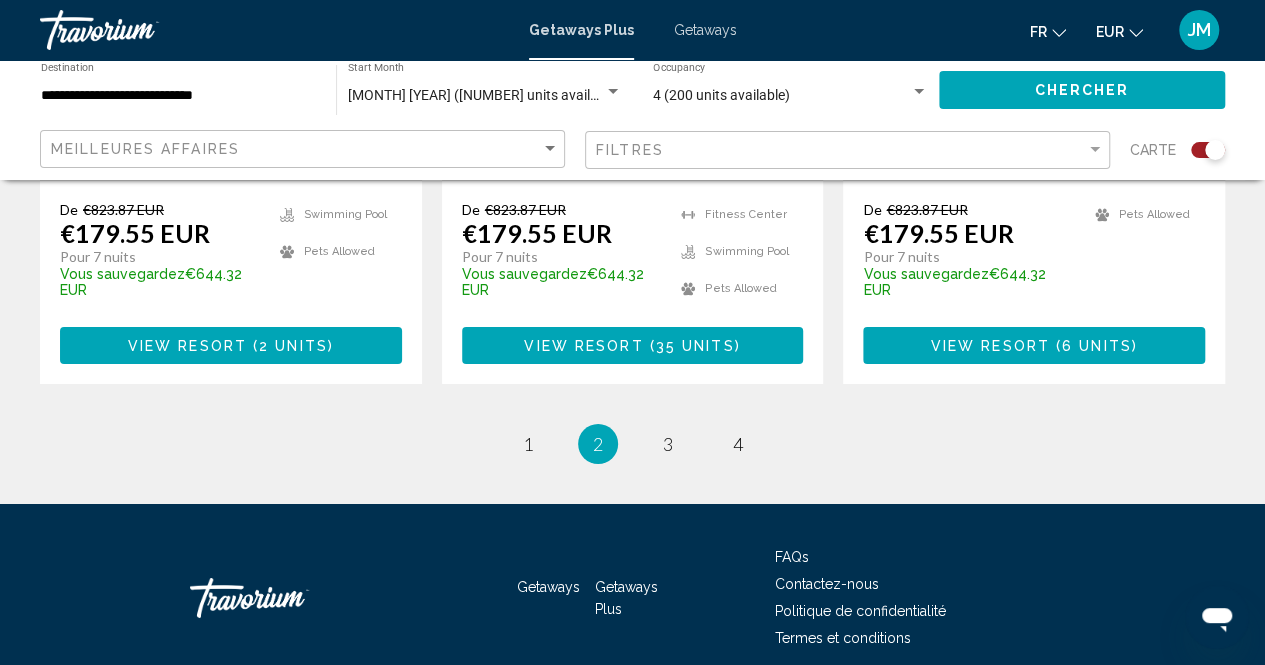 scroll, scrollTop: 3350, scrollLeft: 0, axis: vertical 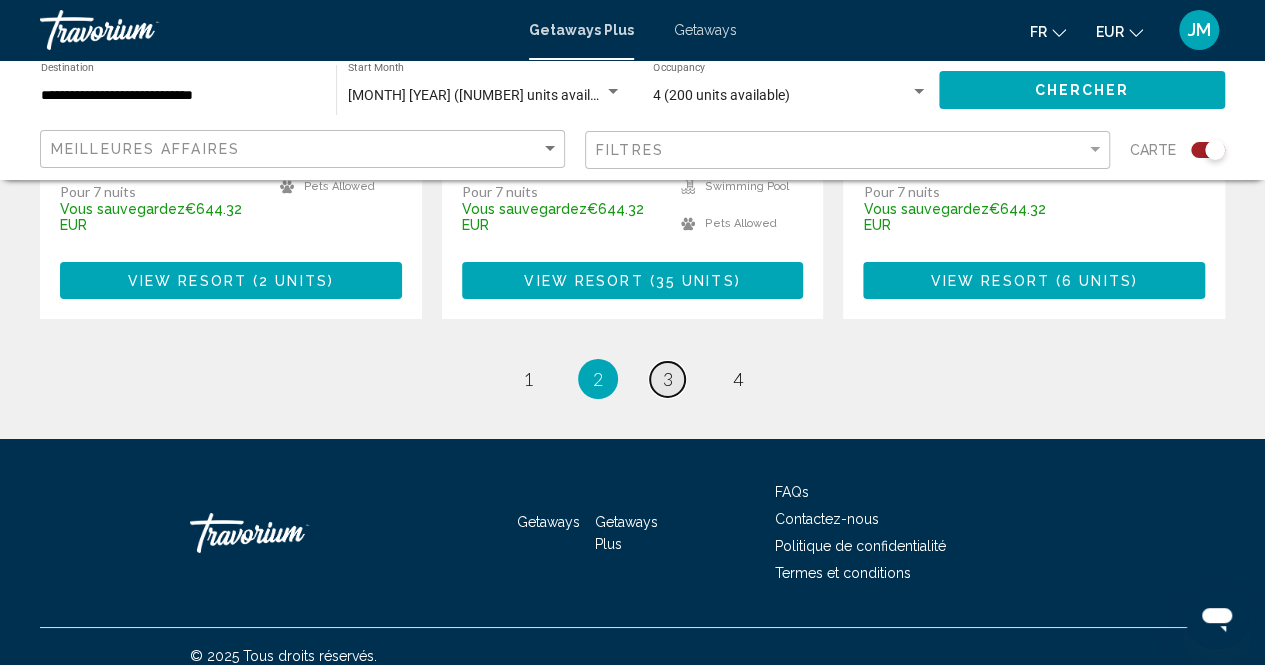 click on "page  3" at bounding box center (667, 379) 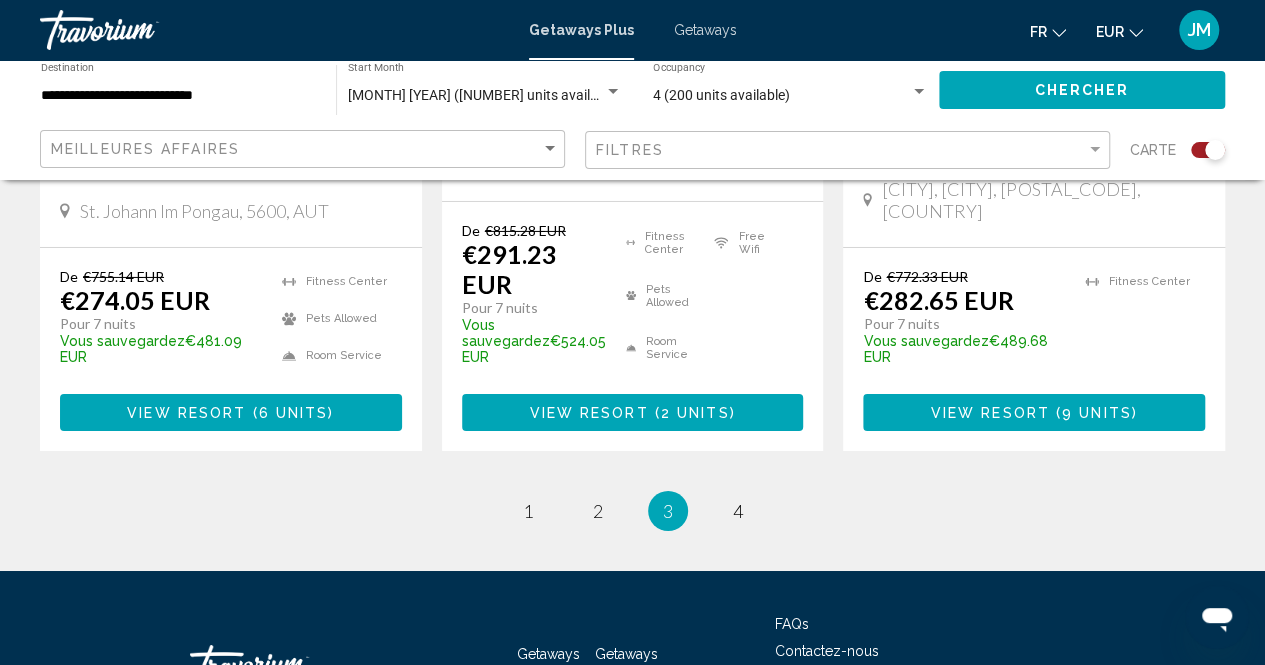 scroll, scrollTop: 3280, scrollLeft: 0, axis: vertical 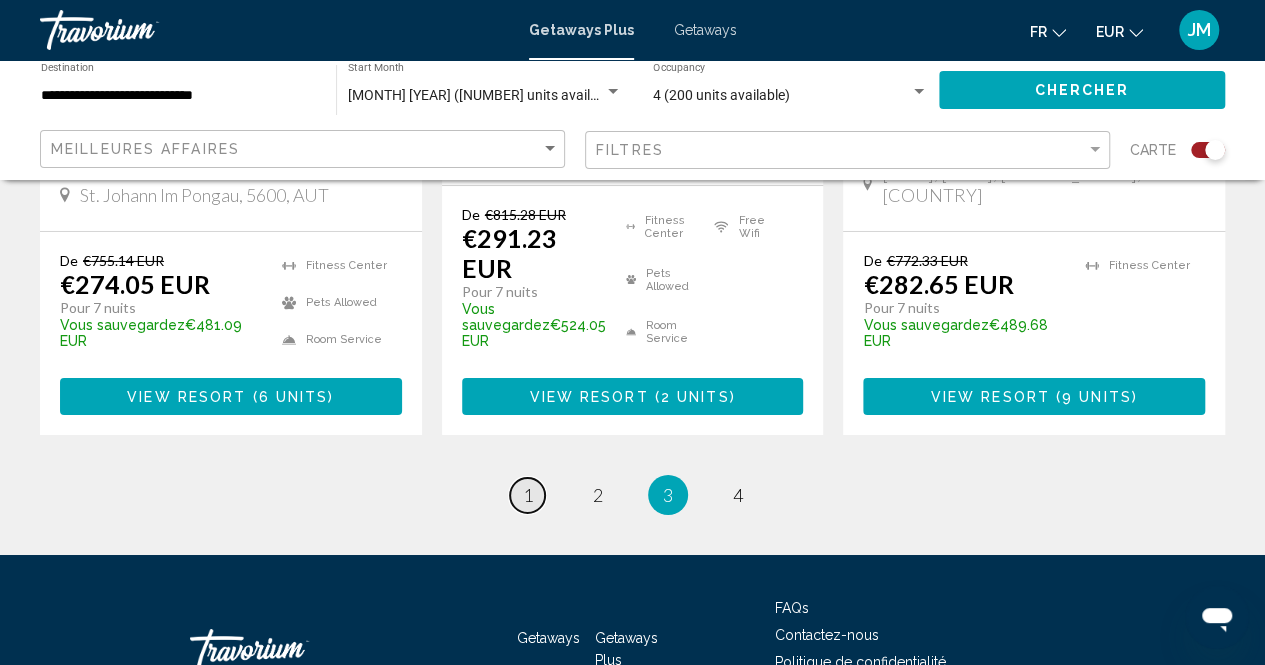 click on "page  1" at bounding box center [527, 495] 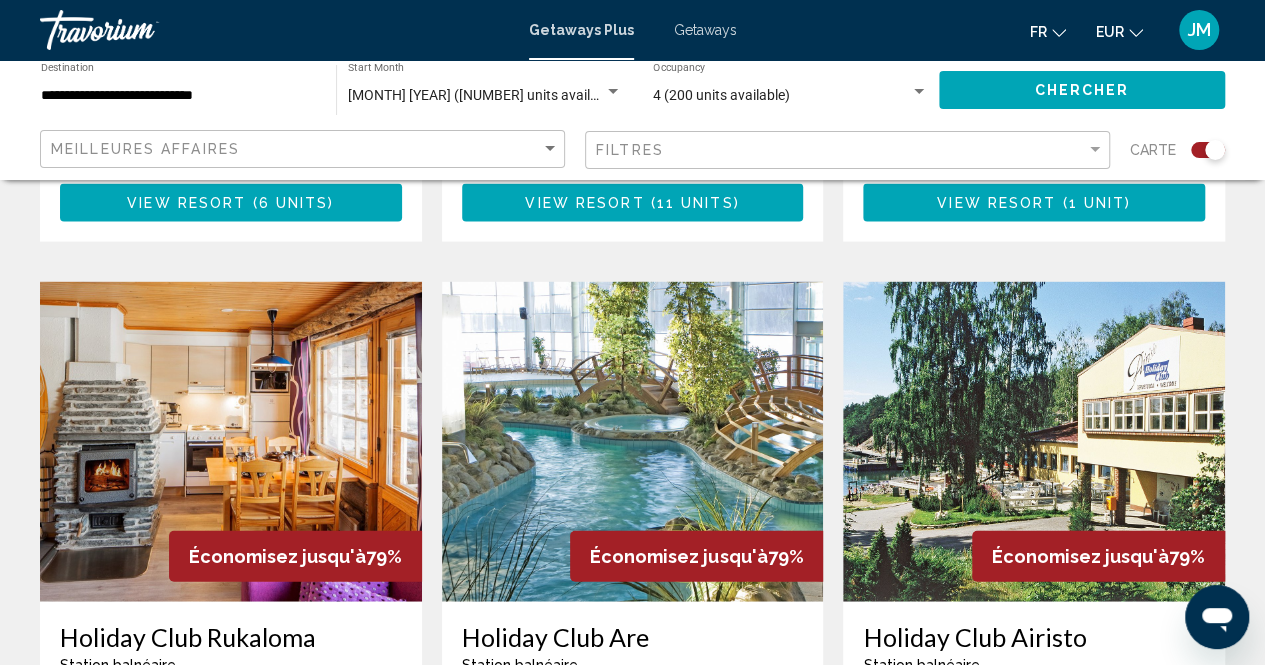 scroll, scrollTop: 1942, scrollLeft: 0, axis: vertical 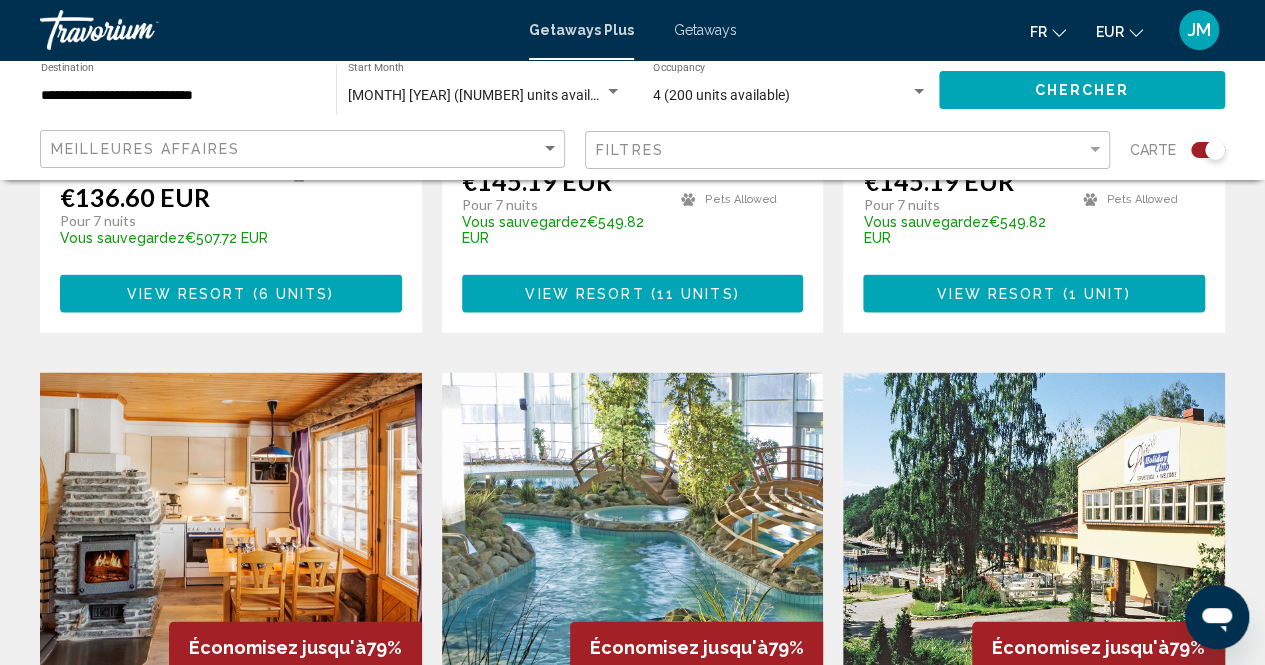 click at bounding box center (633, 533) 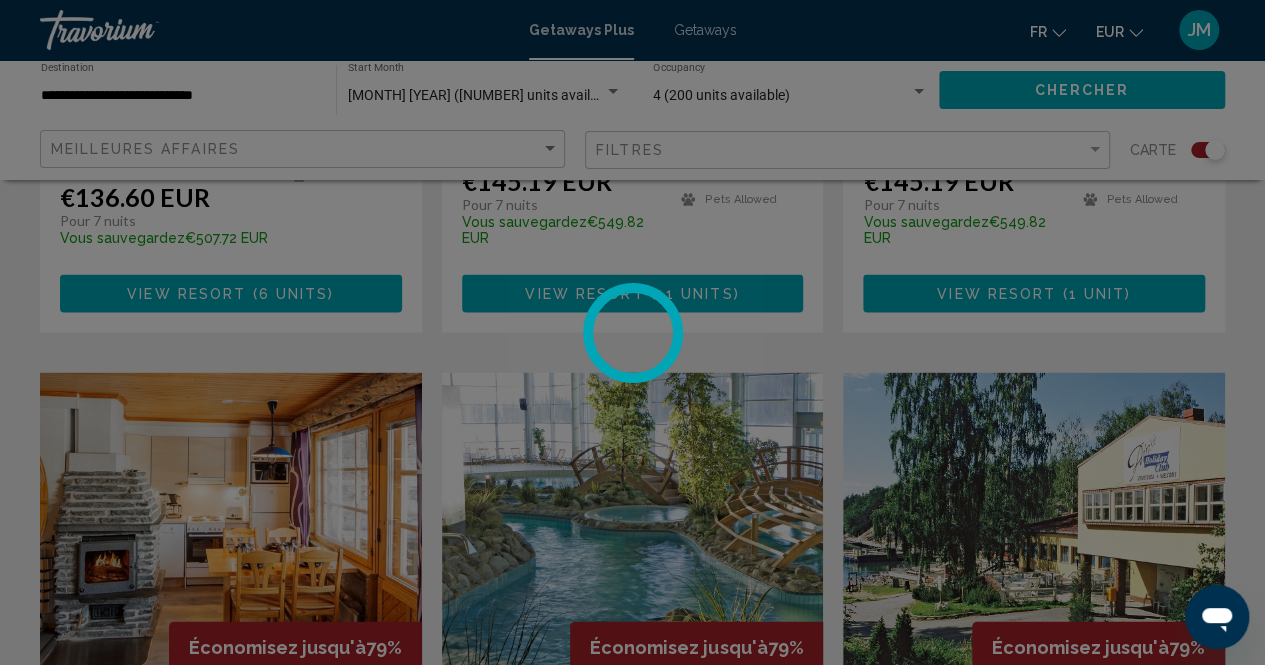 scroll, scrollTop: 202, scrollLeft: 0, axis: vertical 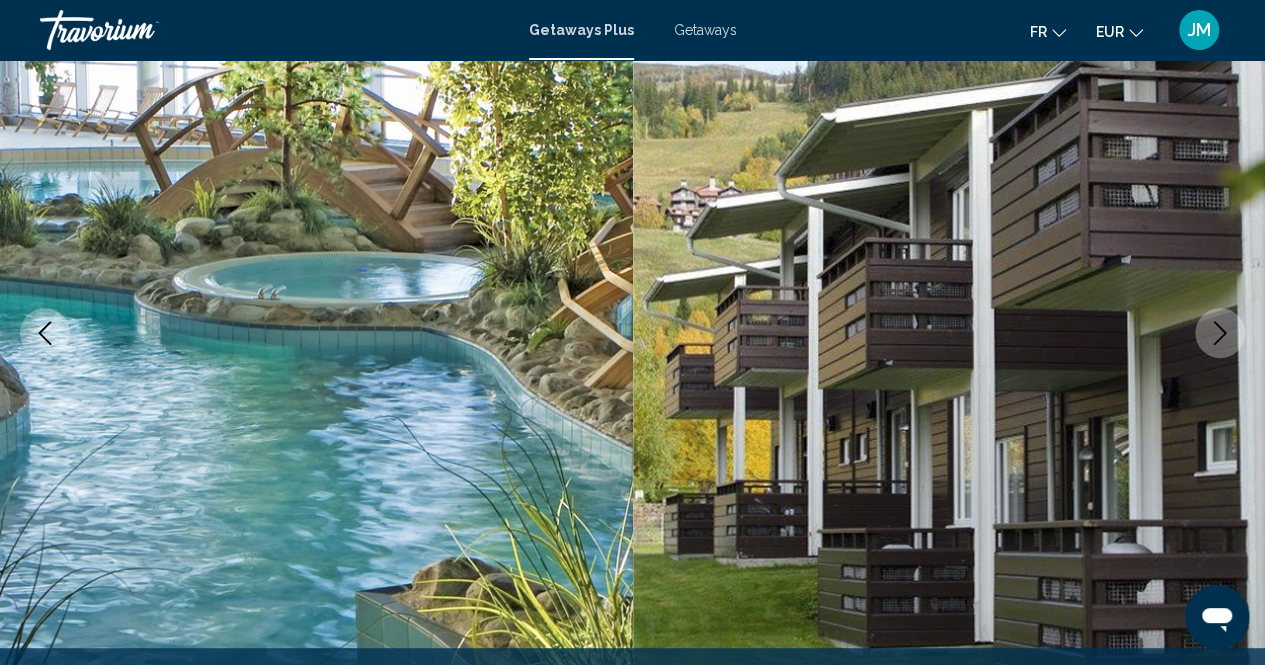 click at bounding box center (1220, 333) 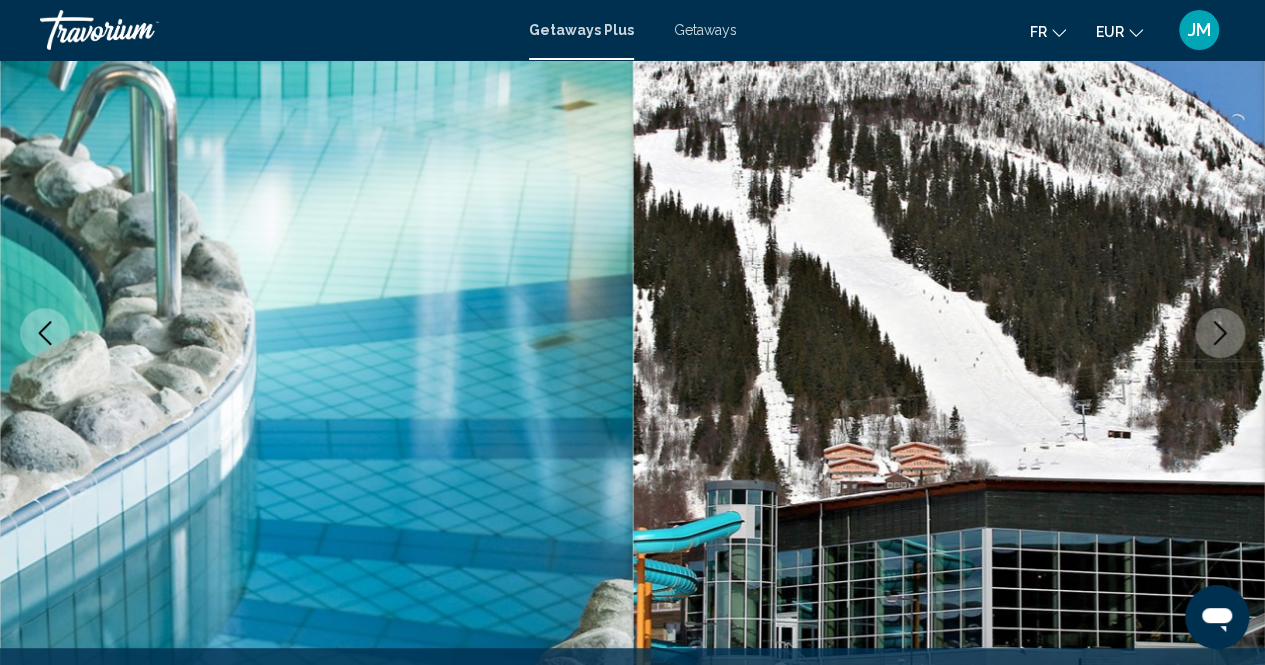 click at bounding box center [1220, 333] 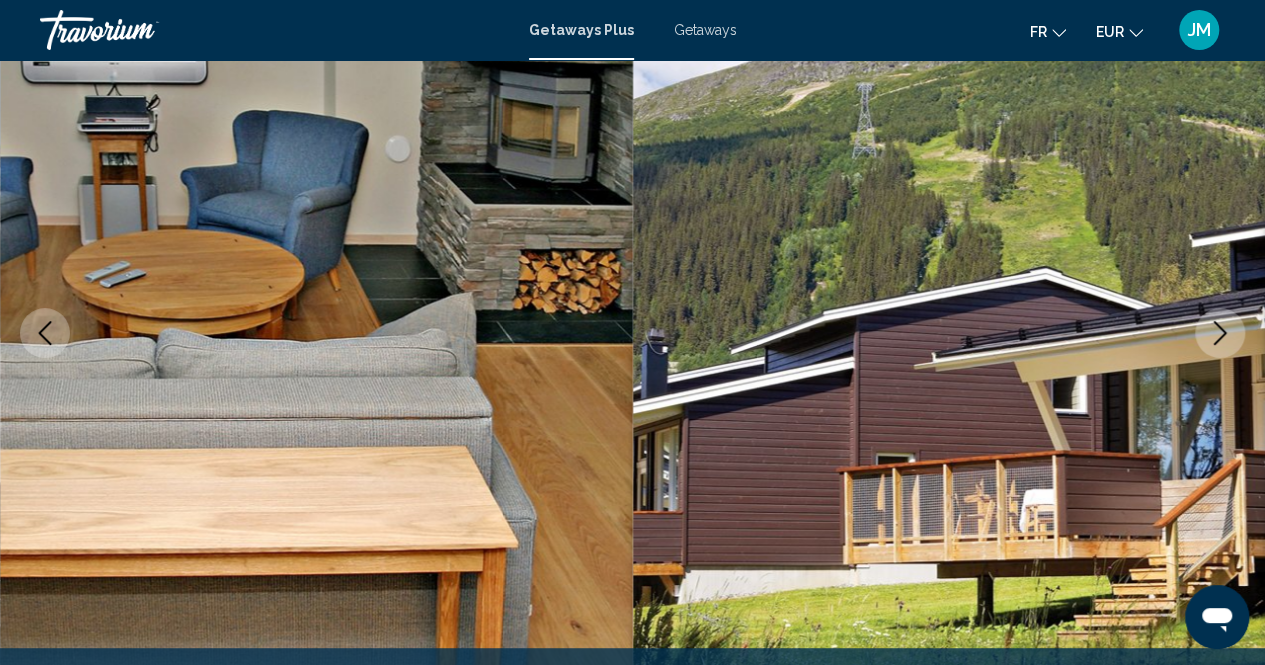 click at bounding box center (1220, 333) 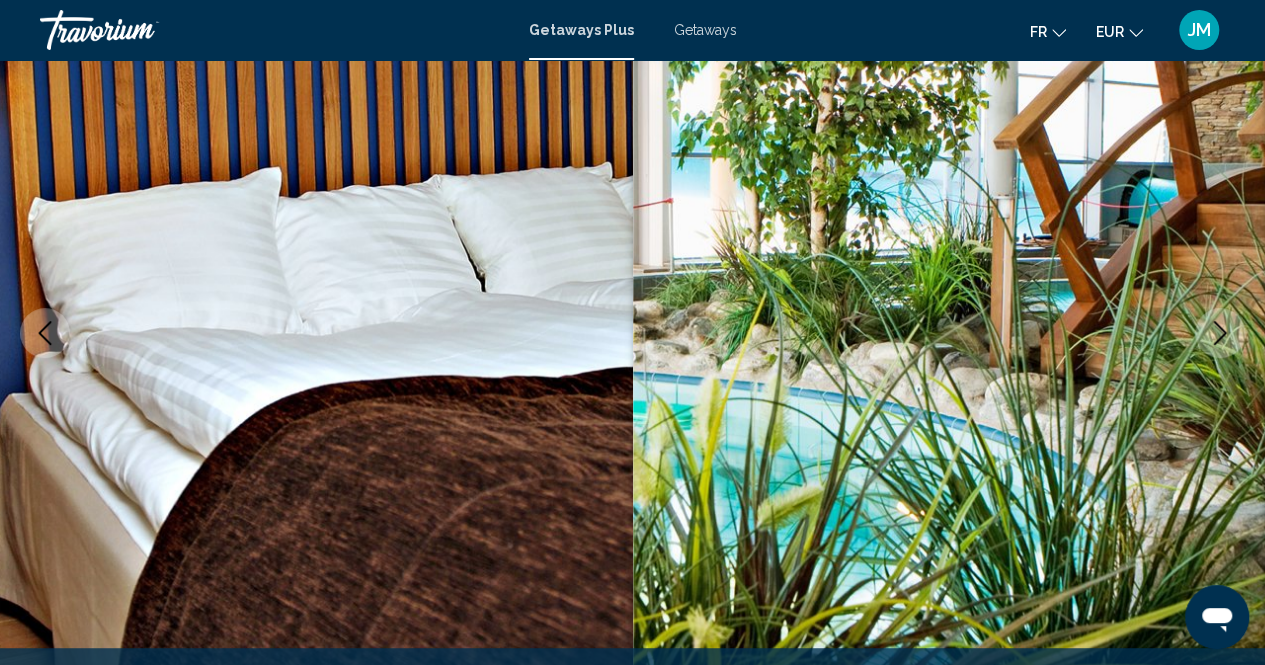 click at bounding box center (1220, 333) 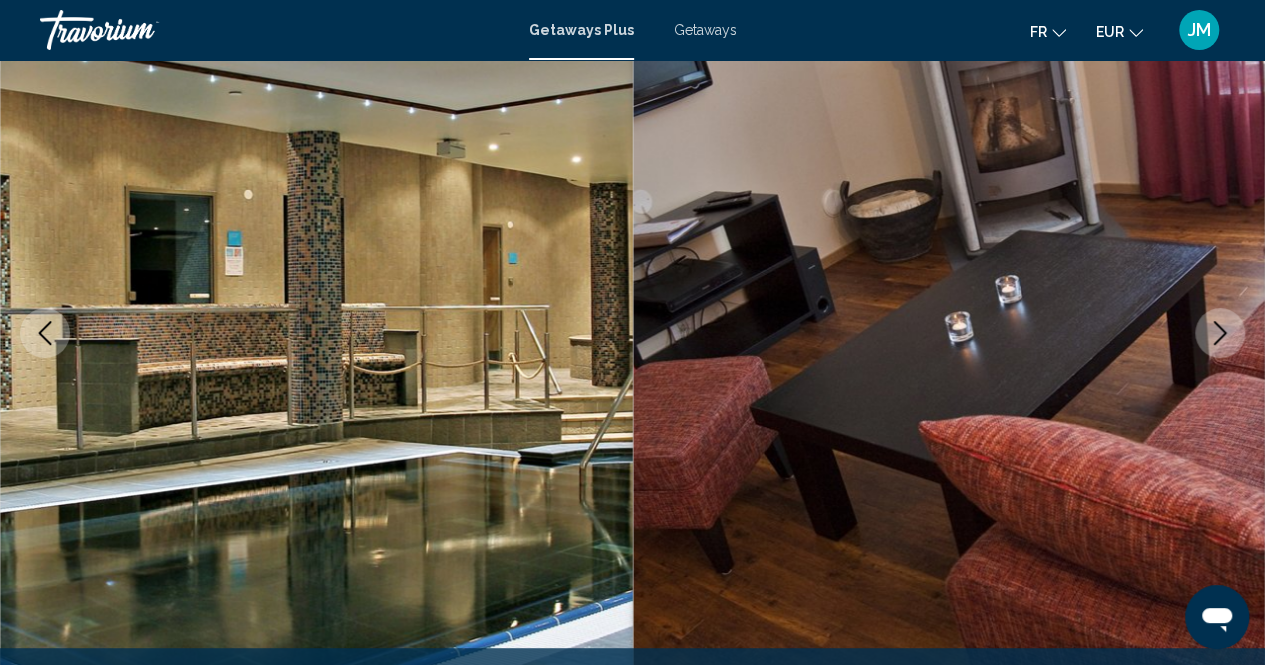 click at bounding box center [1220, 333] 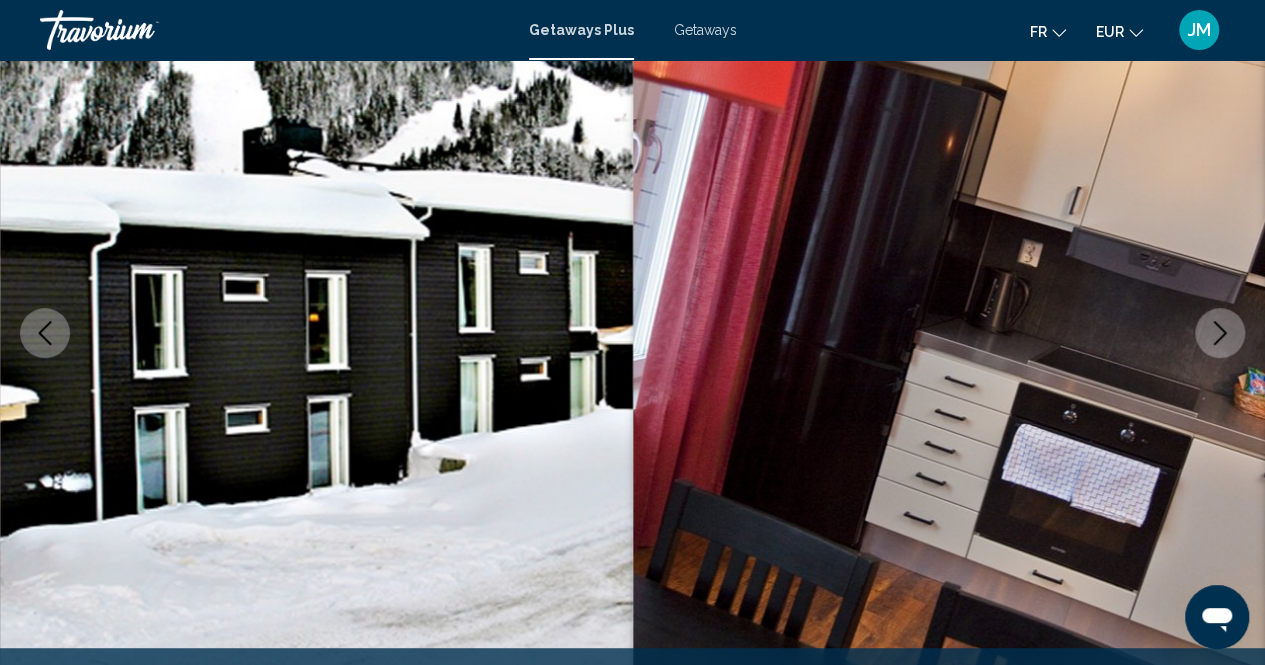 click at bounding box center (1220, 333) 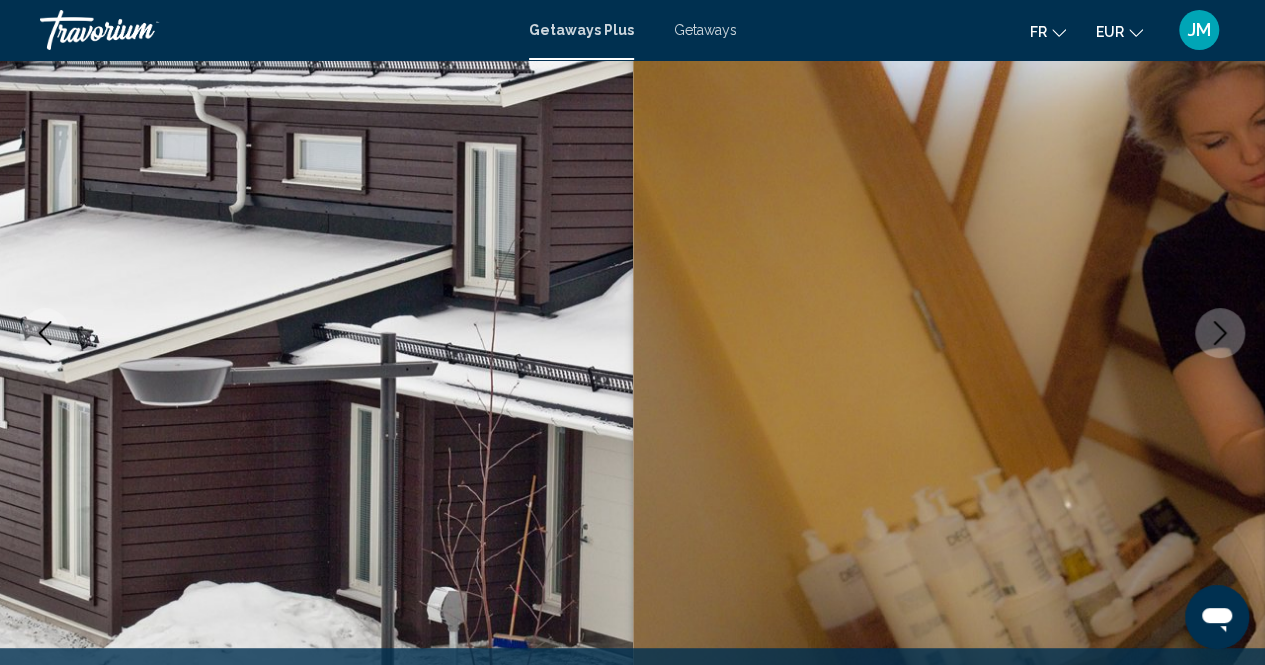 click at bounding box center (1220, 333) 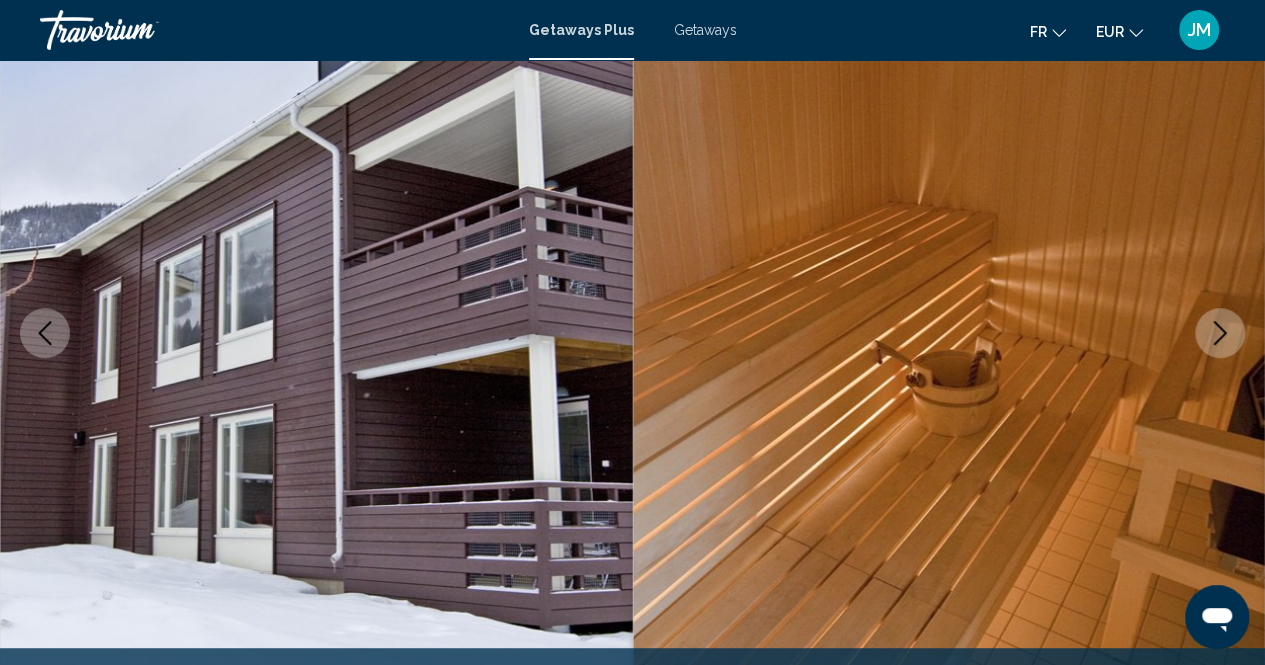click at bounding box center [1220, 333] 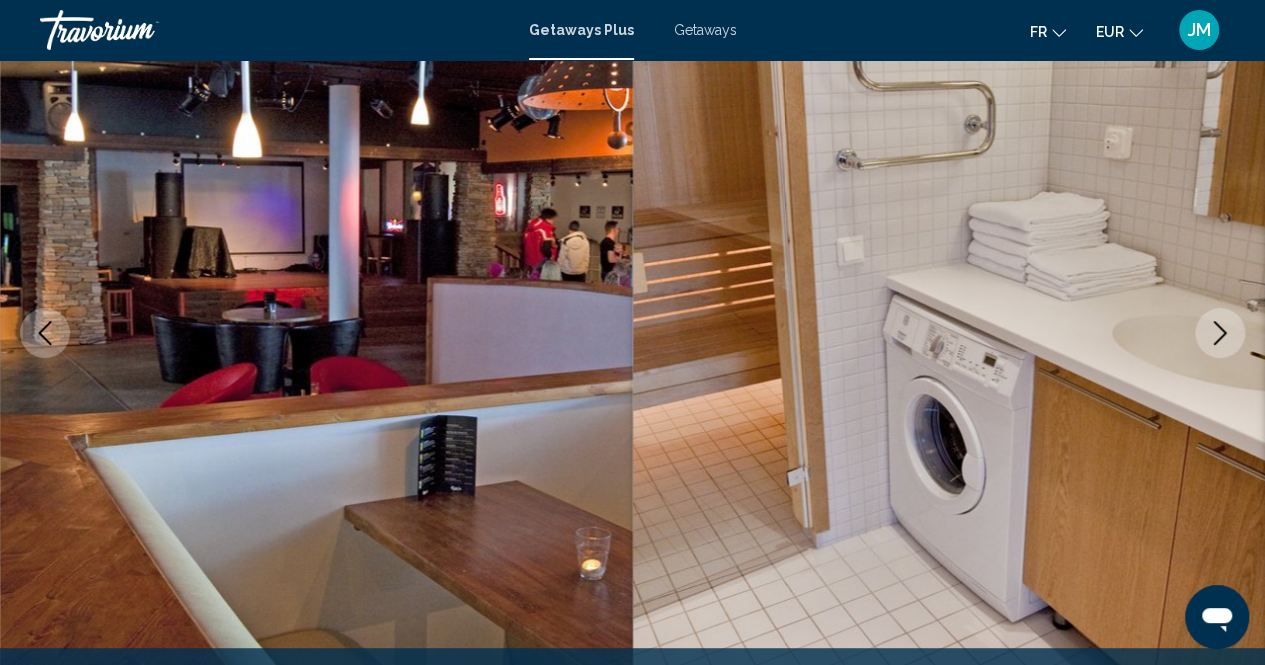 click at bounding box center [1220, 333] 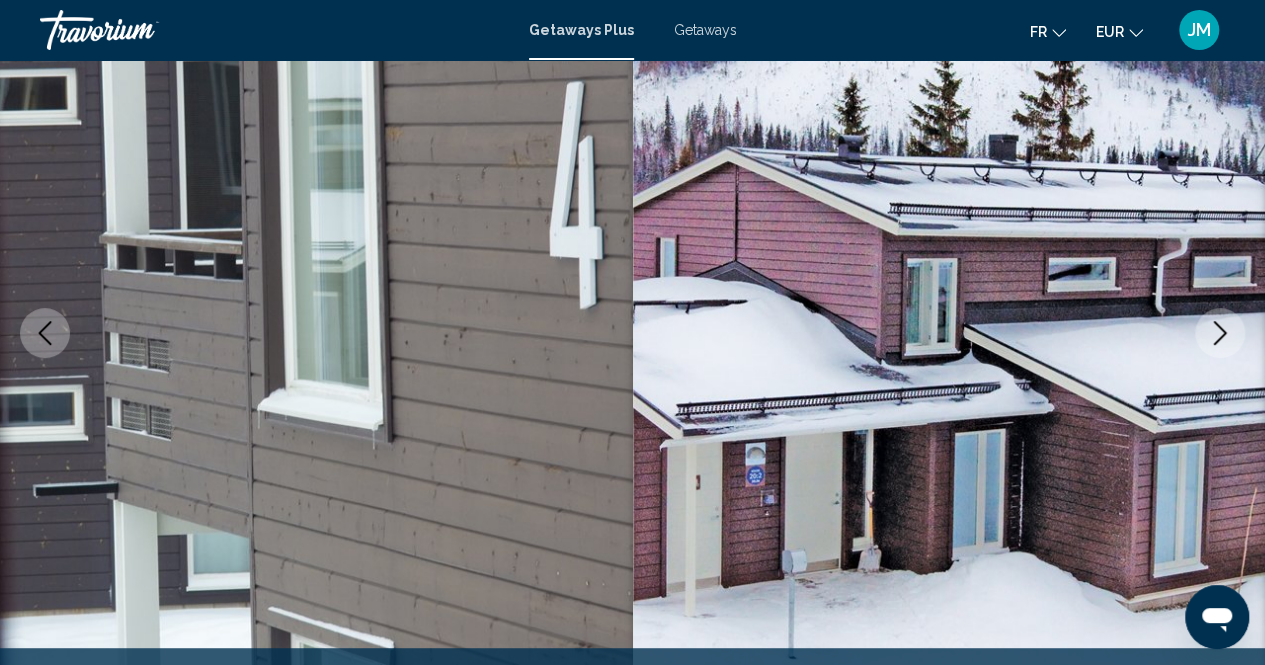 click at bounding box center (1220, 333) 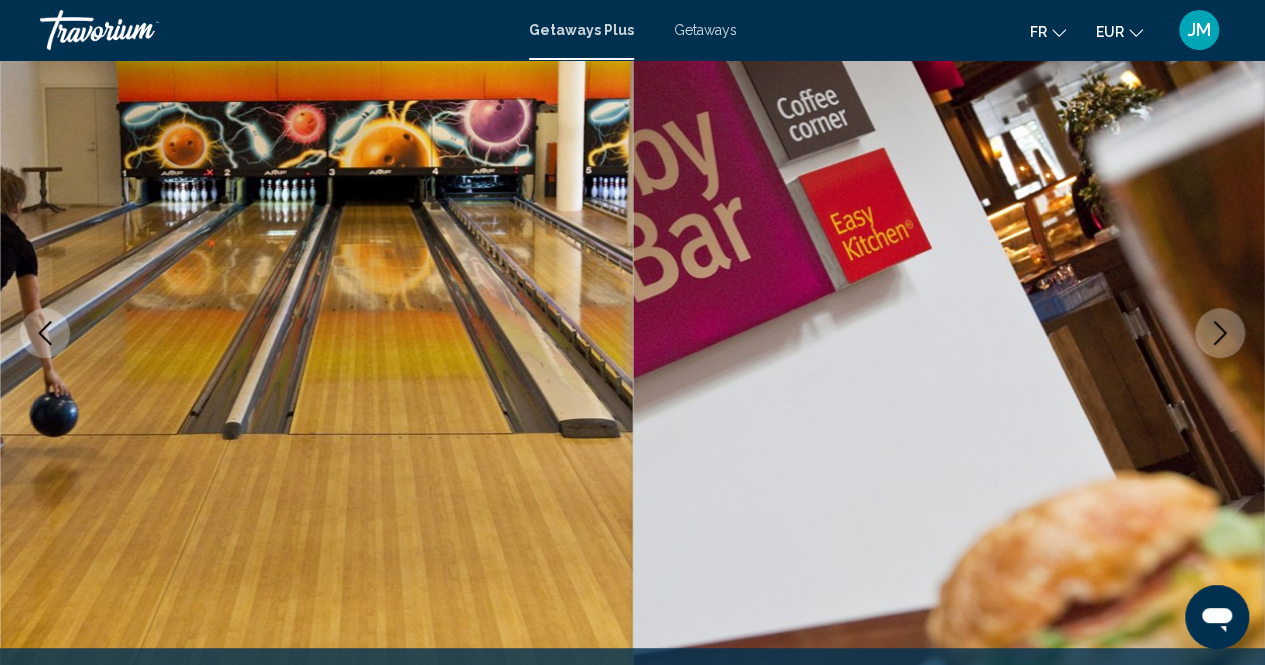 scroll, scrollTop: 0, scrollLeft: 0, axis: both 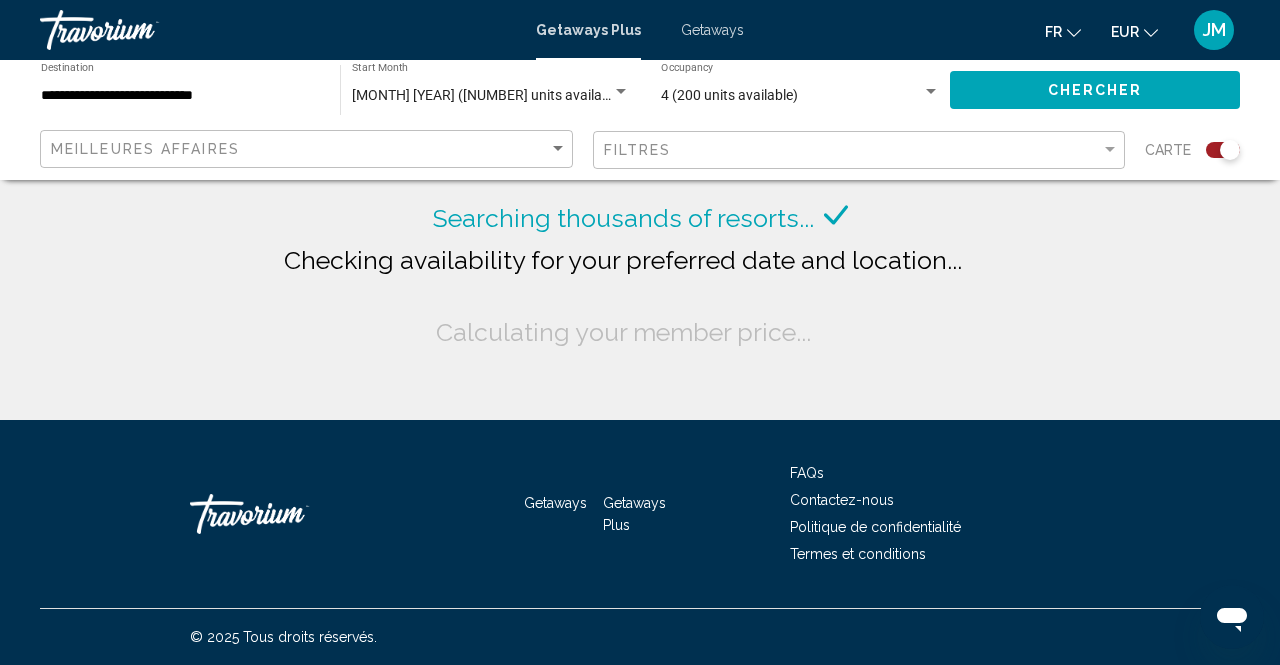 click on "Getaways" at bounding box center (712, 30) 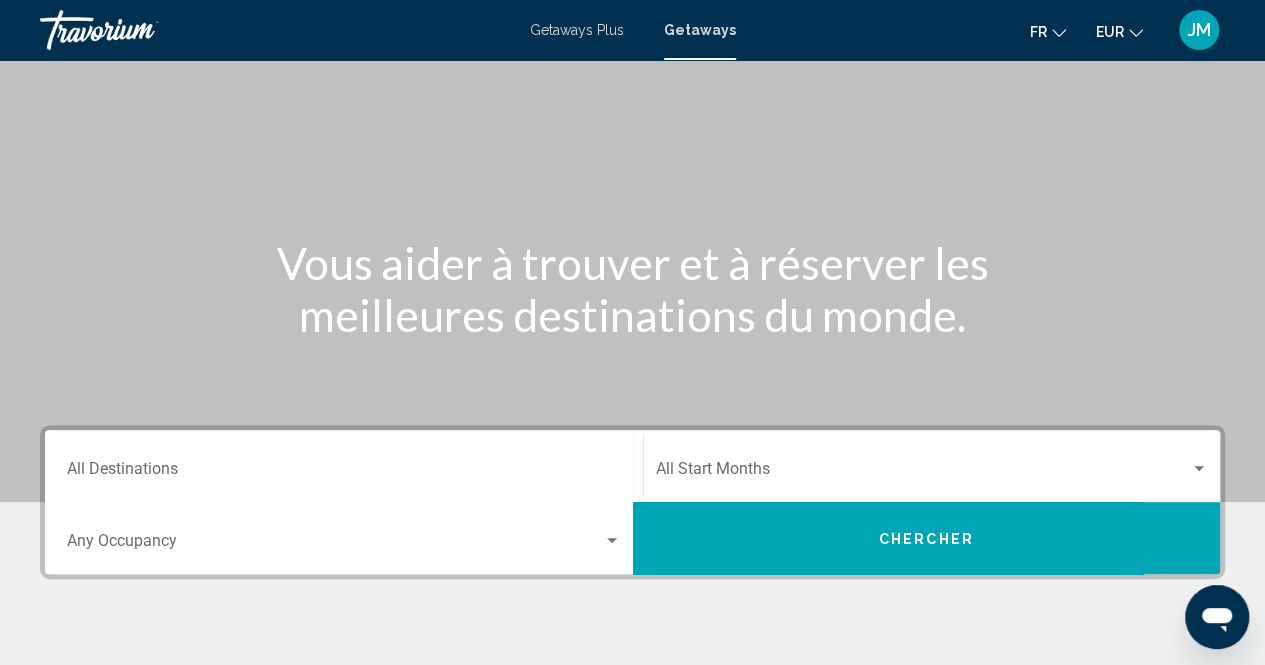 scroll, scrollTop: 120, scrollLeft: 0, axis: vertical 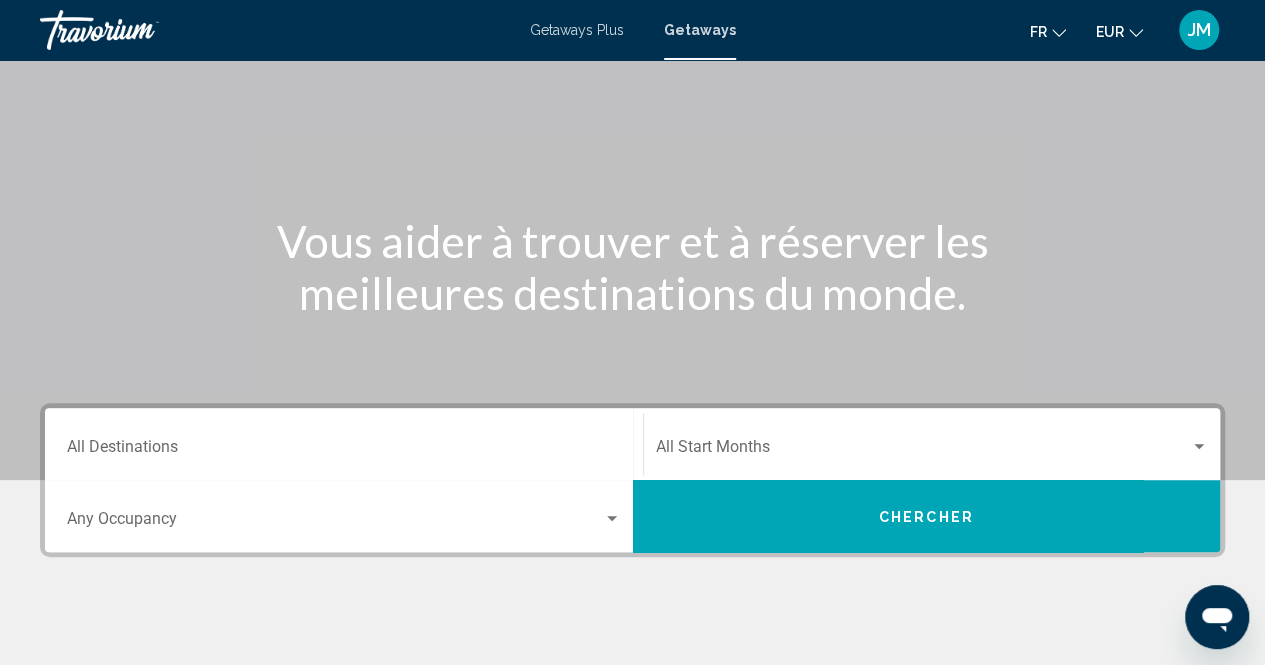 click on "Destination All Destinations" at bounding box center [344, 444] 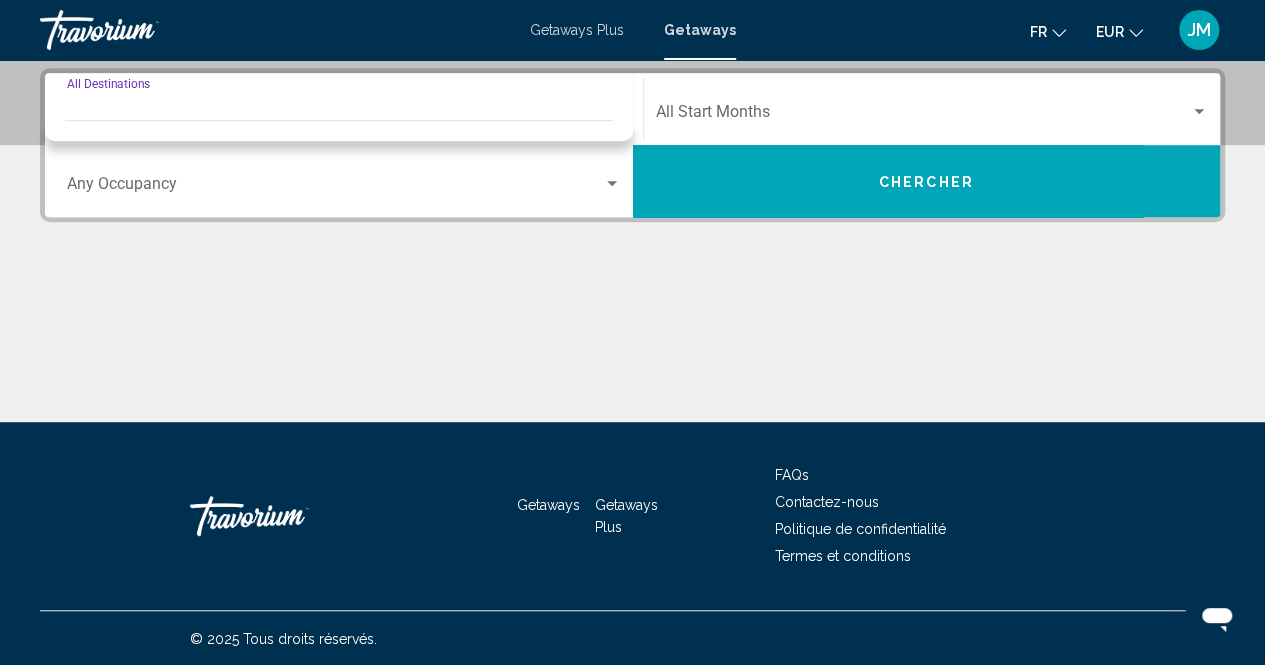 scroll, scrollTop: 456, scrollLeft: 0, axis: vertical 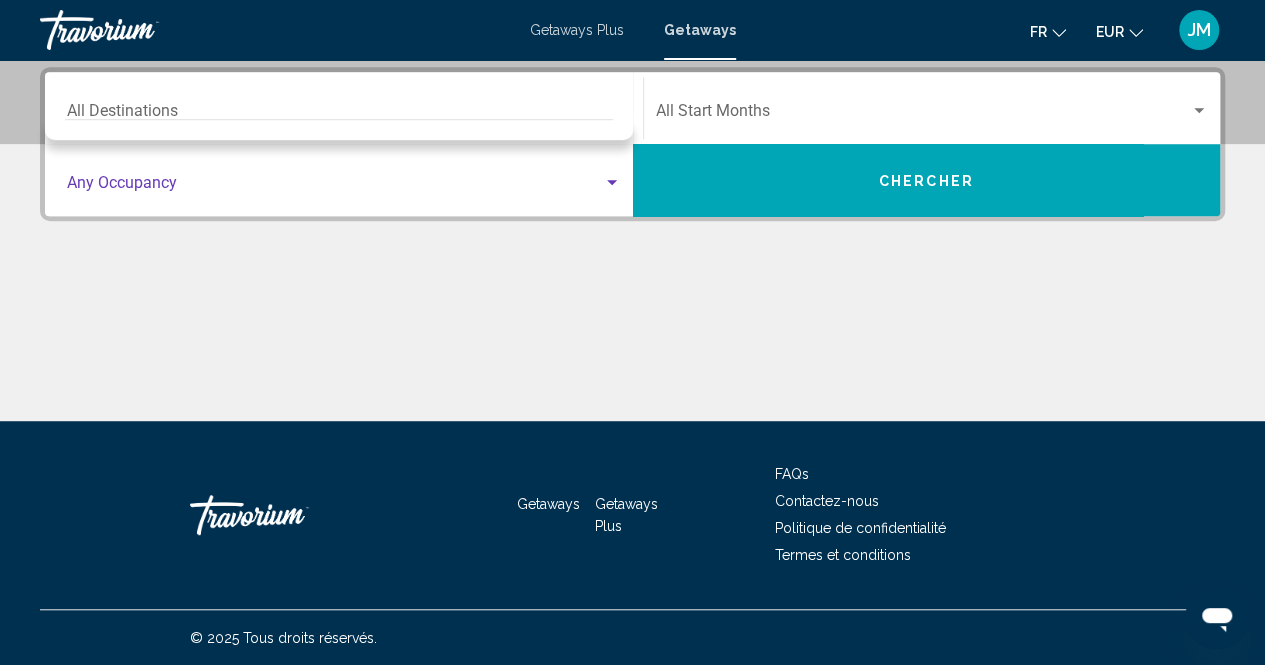 click at bounding box center [335, 187] 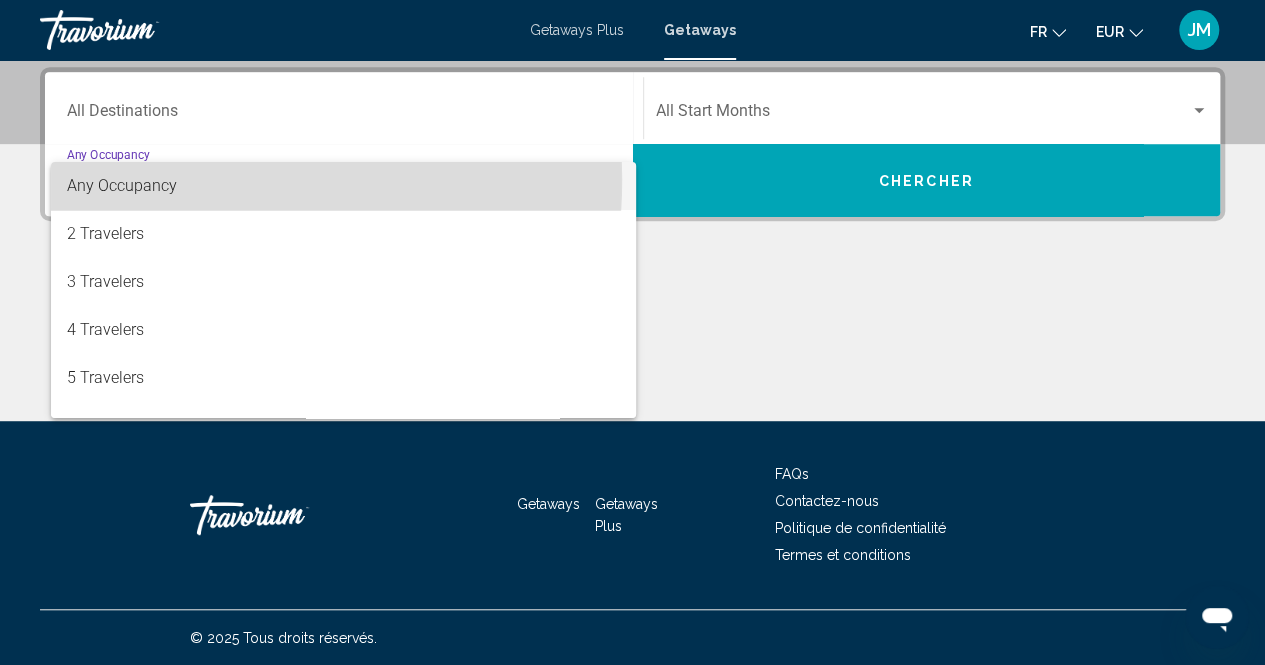 click on "Any Occupancy" at bounding box center [122, 185] 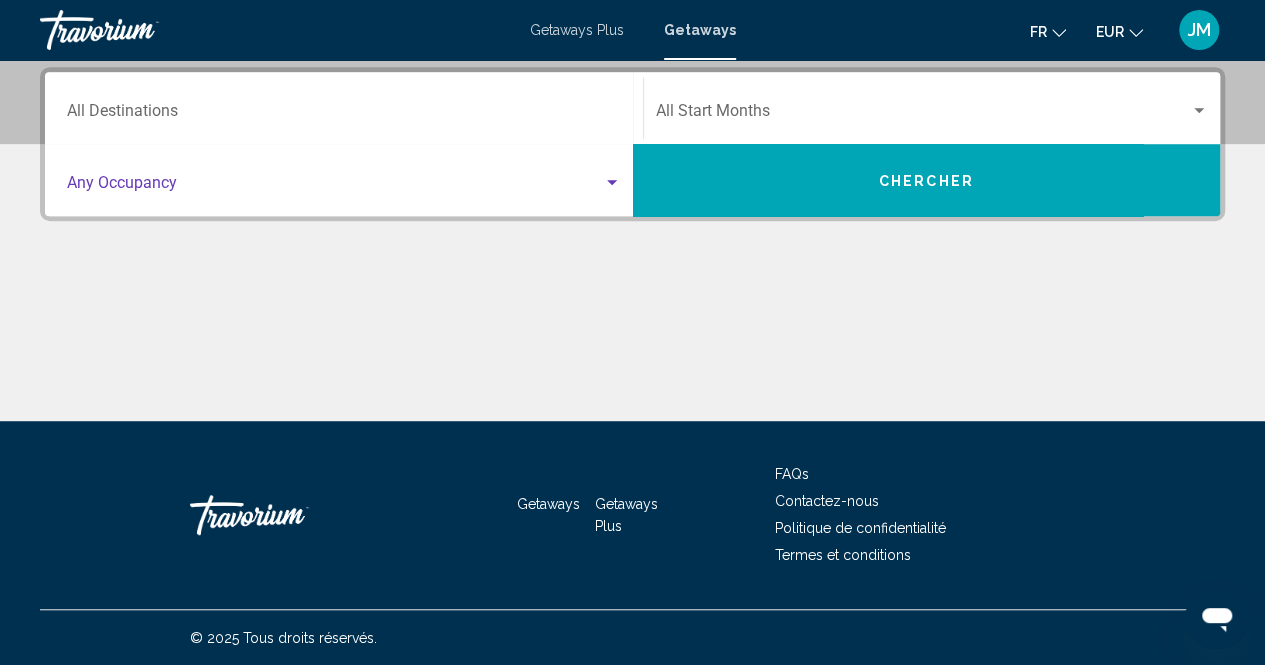 click at bounding box center [335, 187] 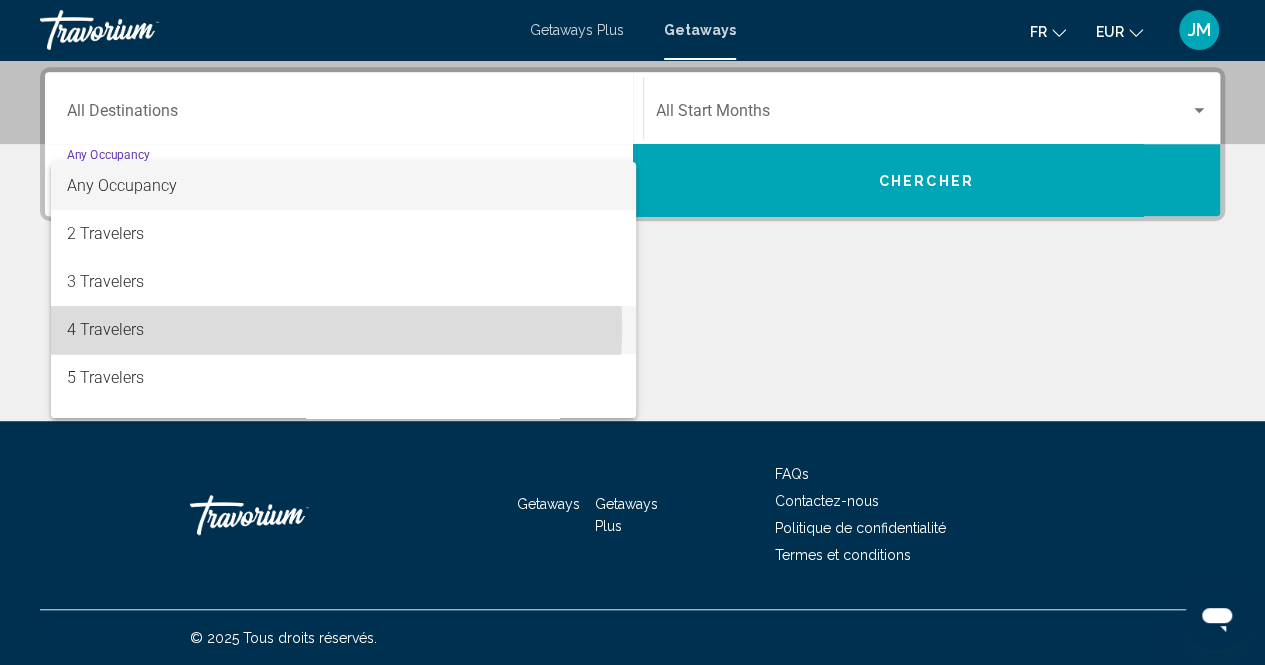 click on "4 Travelers" at bounding box center (344, 330) 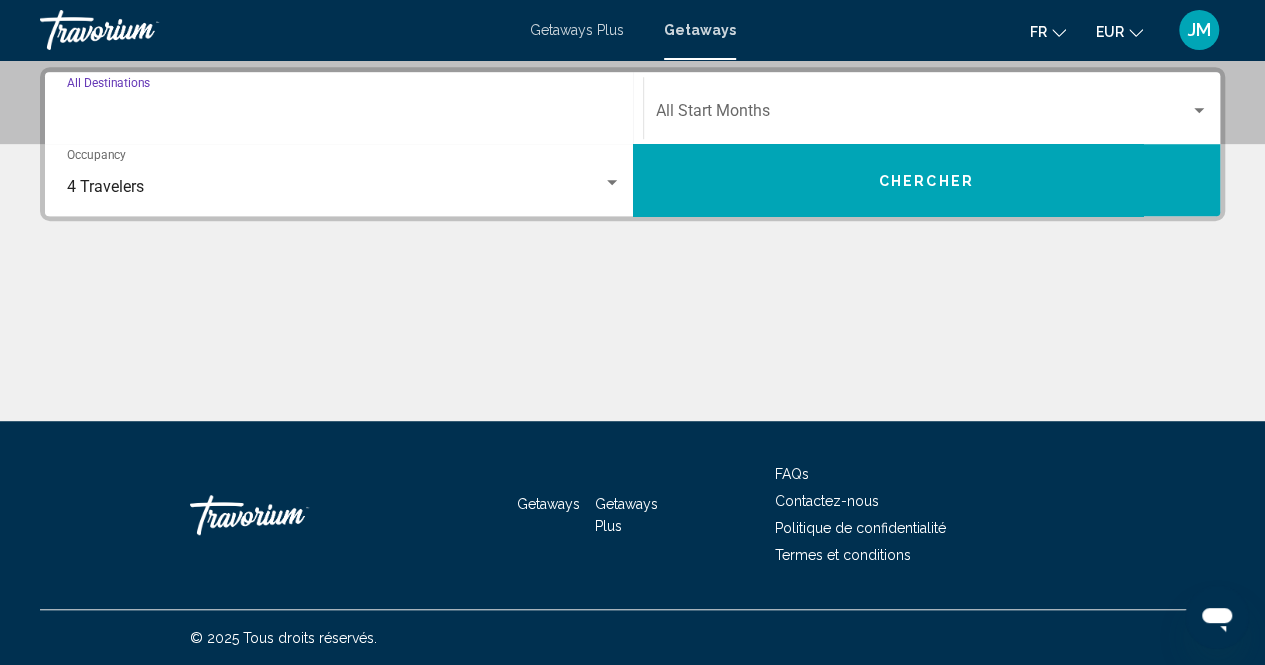 click on "Destination All Destinations" at bounding box center (344, 115) 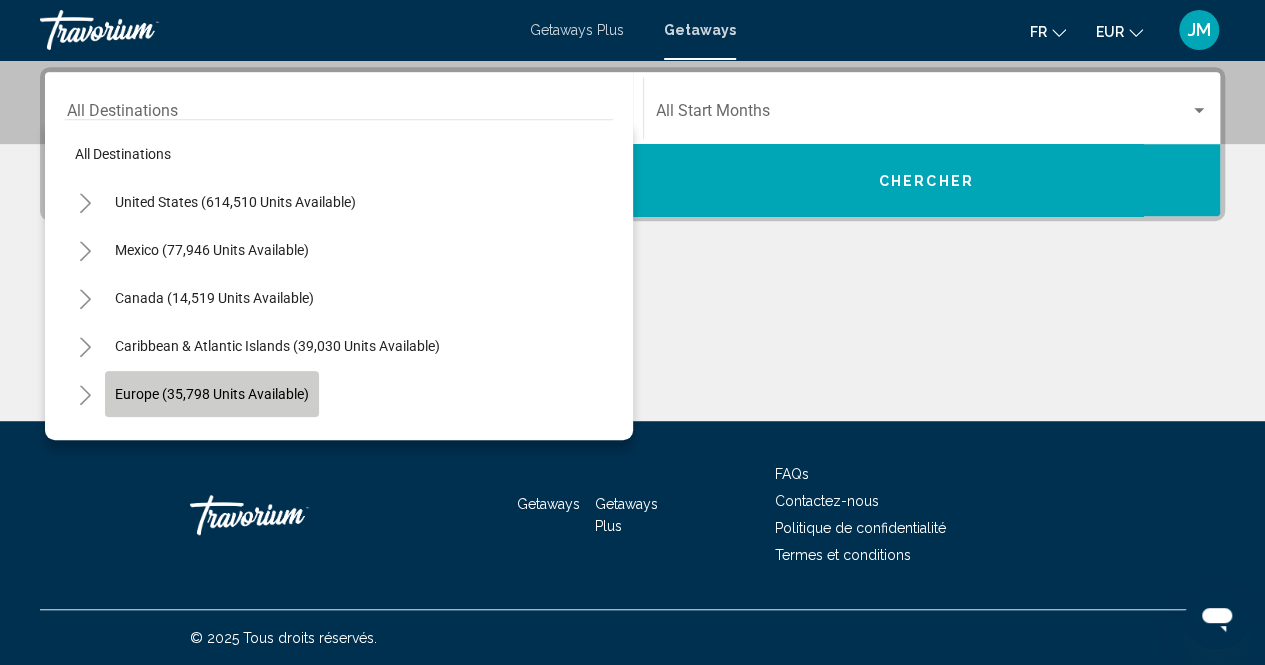 click on "Europe (35,798 units available)" 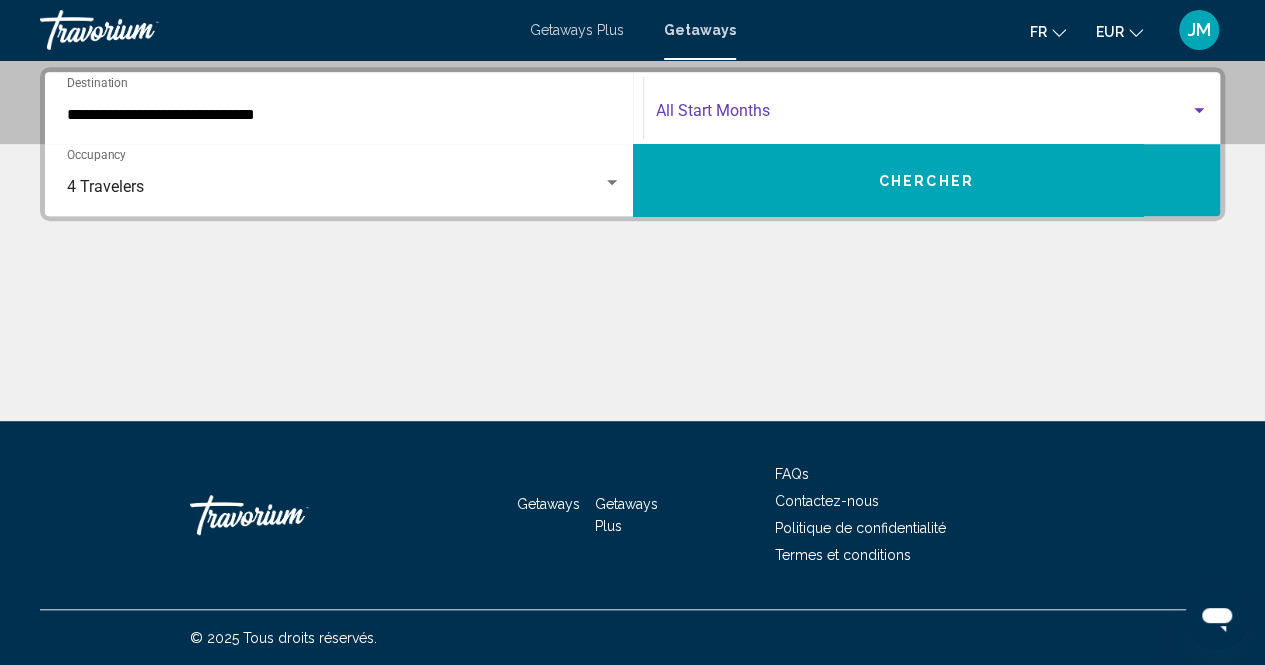 click at bounding box center [923, 115] 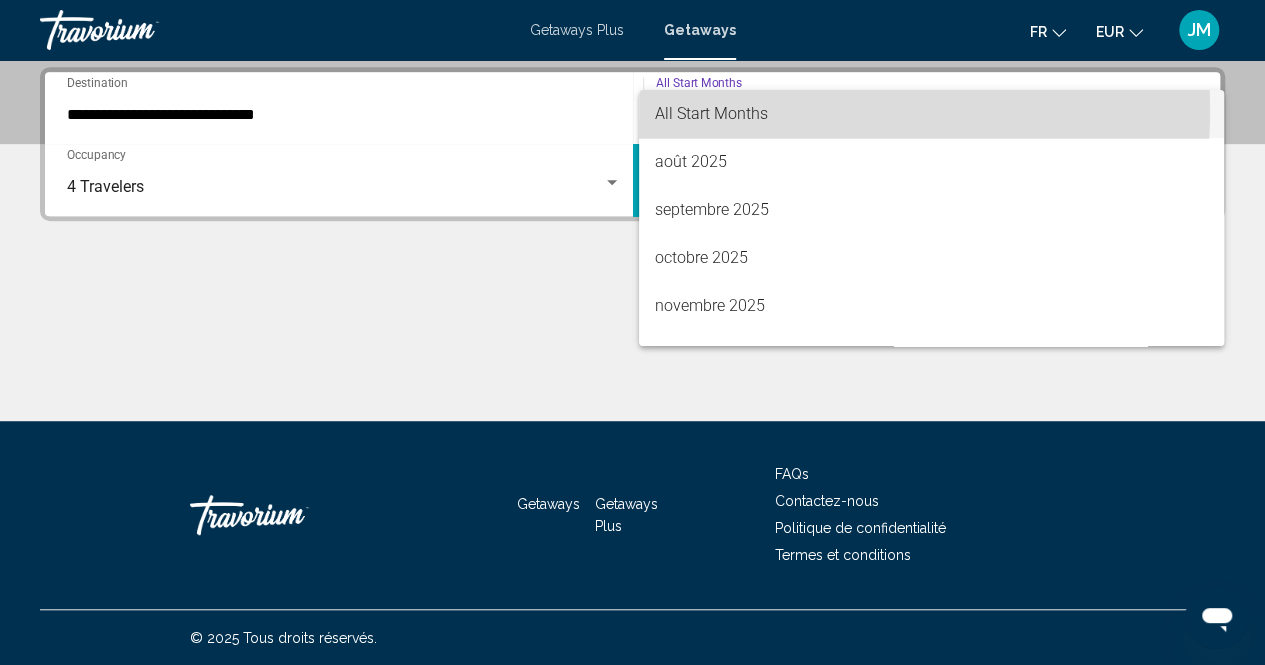 click on "All Start Months" at bounding box center [711, 113] 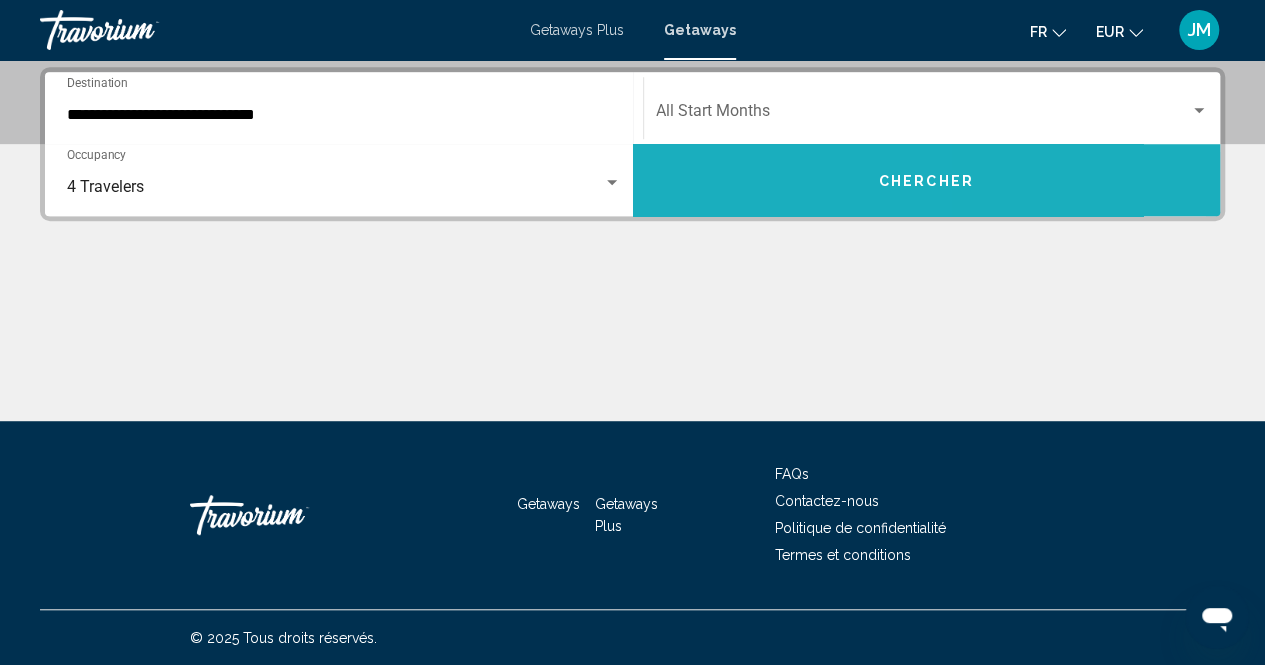 click on "Chercher" at bounding box center (927, 180) 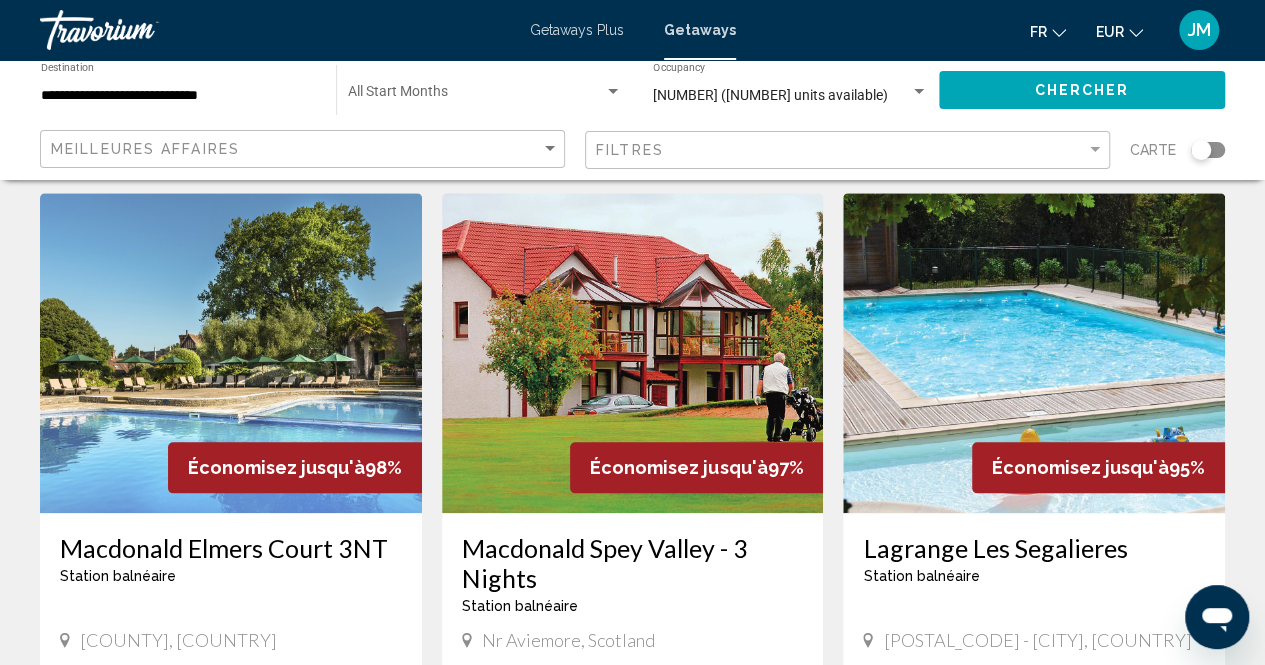 scroll, scrollTop: 800, scrollLeft: 0, axis: vertical 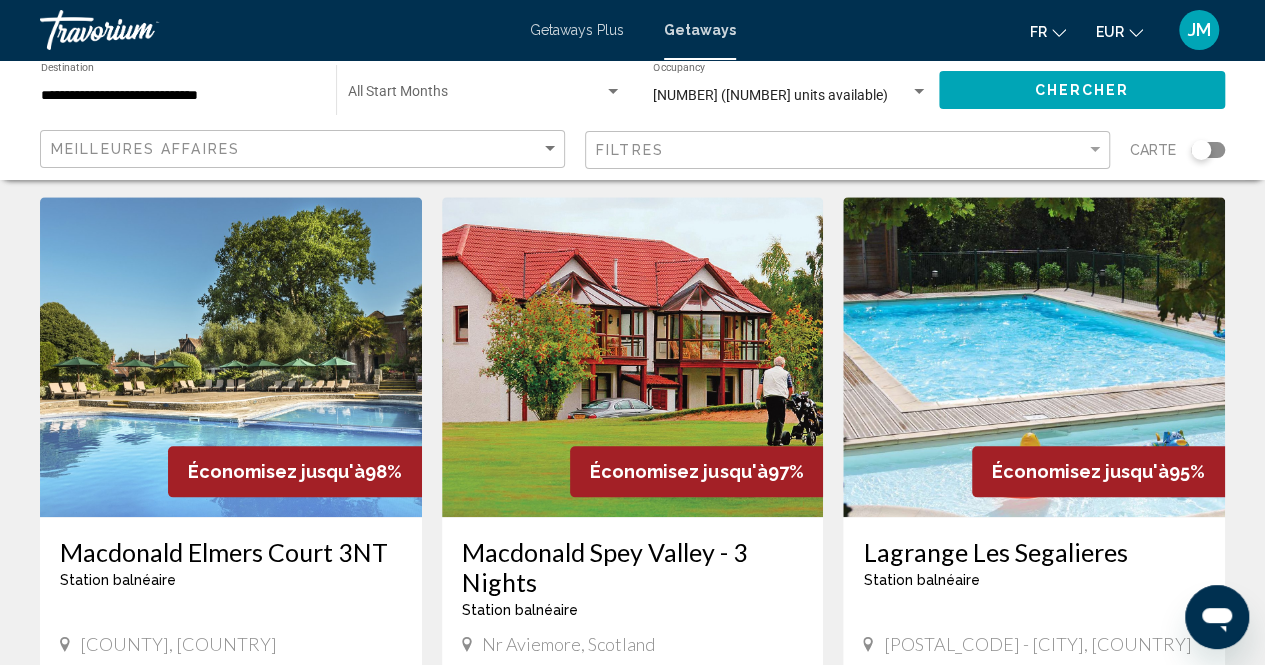click at bounding box center (1034, 357) 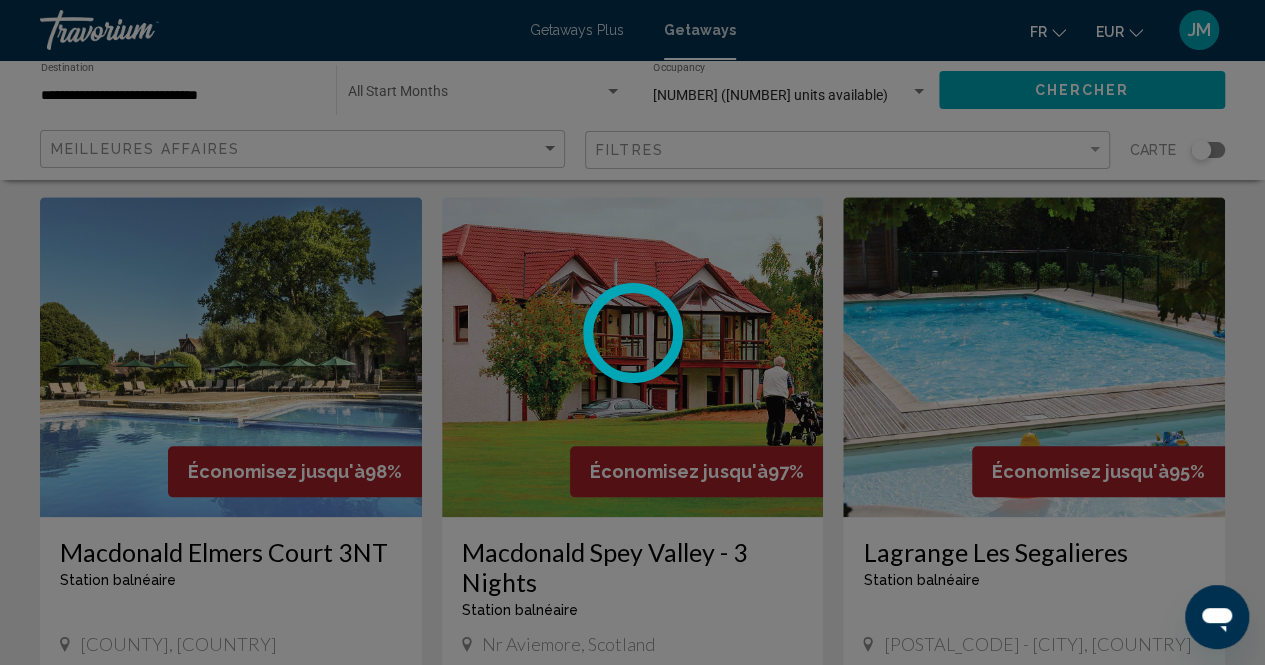 scroll, scrollTop: 202, scrollLeft: 0, axis: vertical 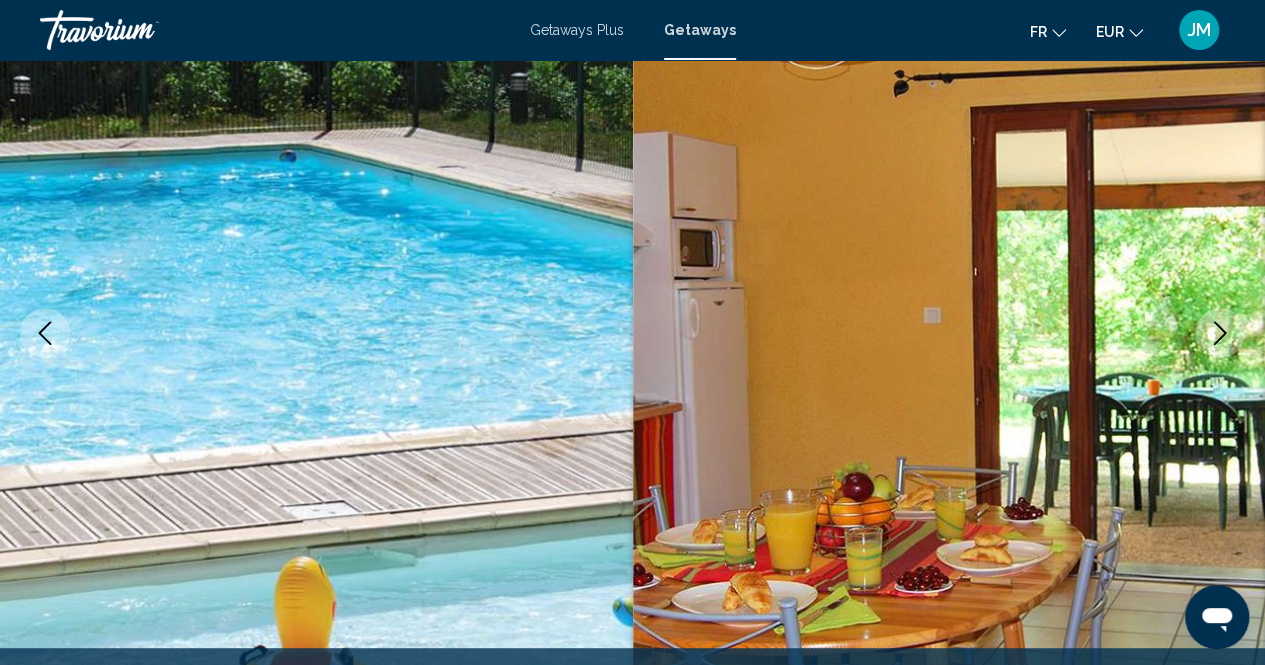 type 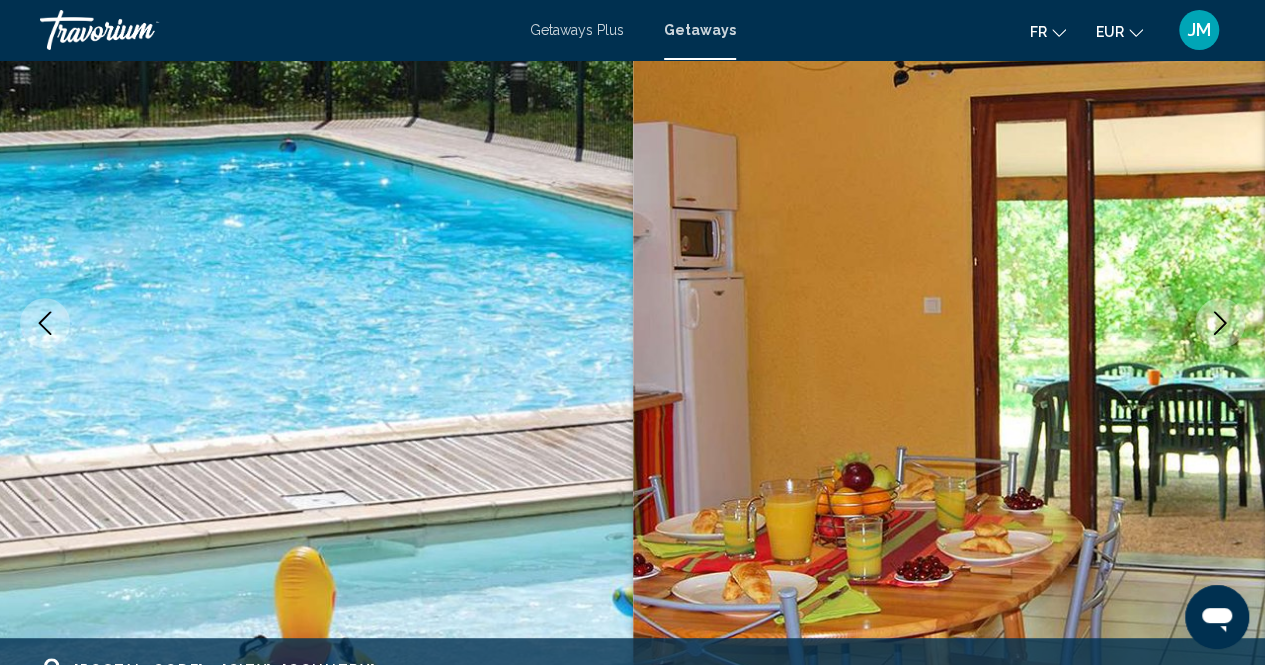 scroll, scrollTop: 202, scrollLeft: 0, axis: vertical 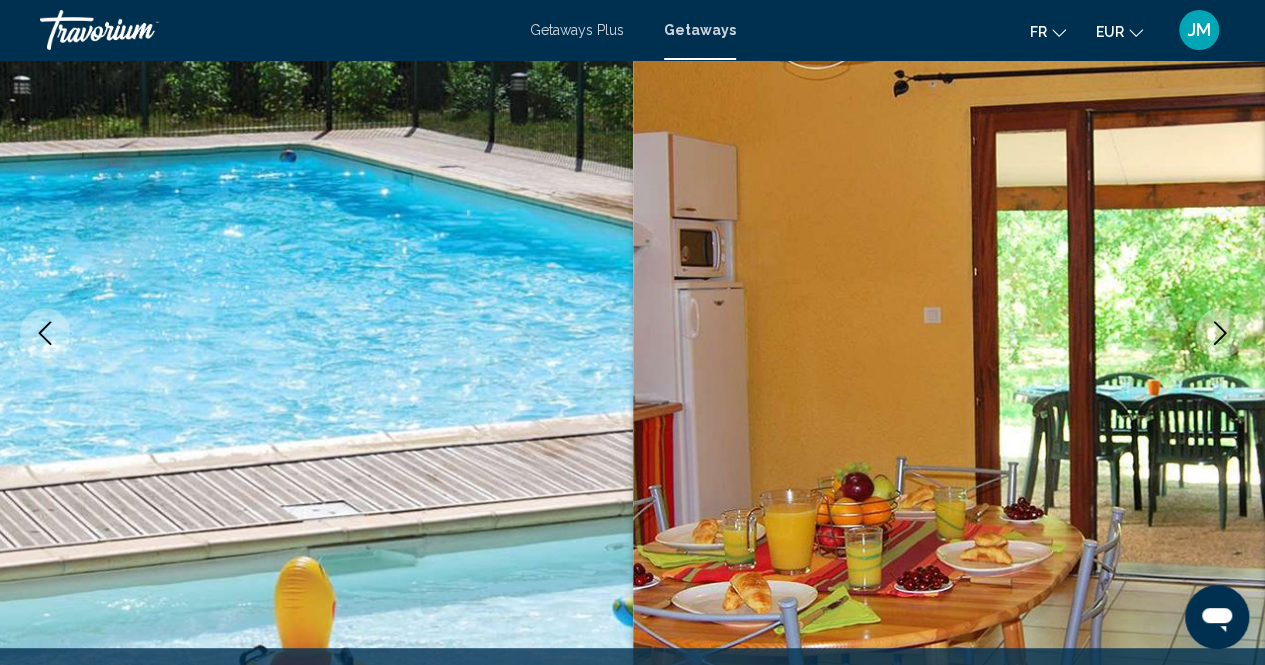 click 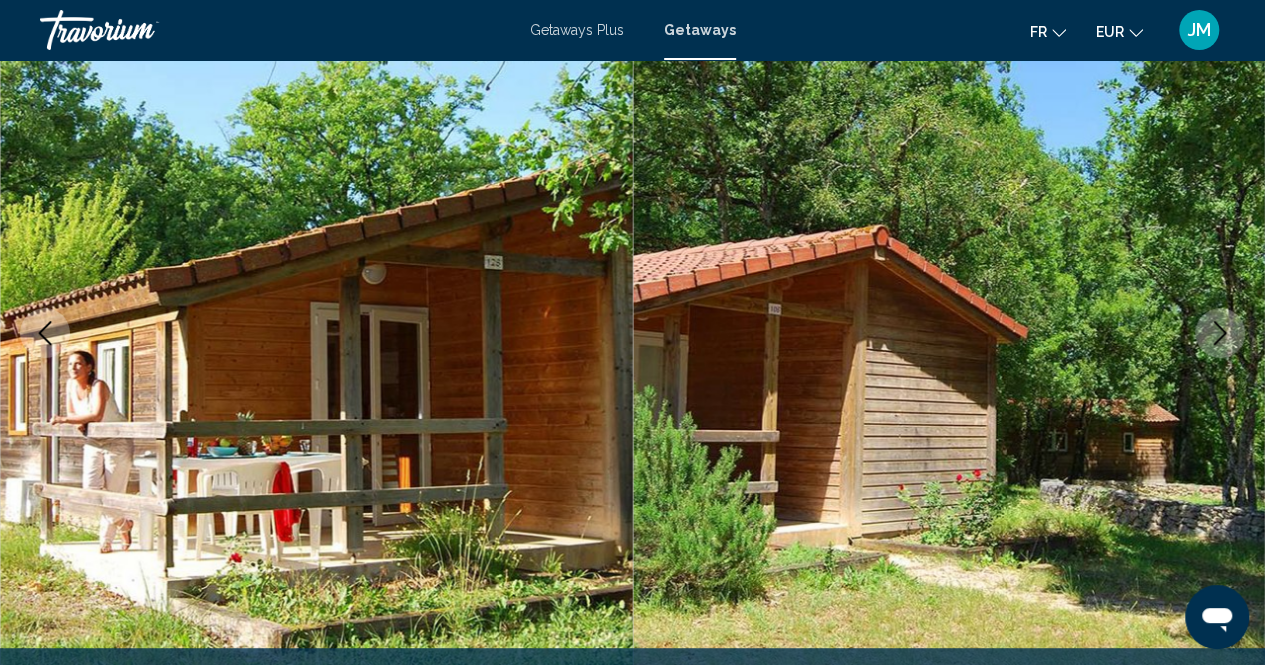 click 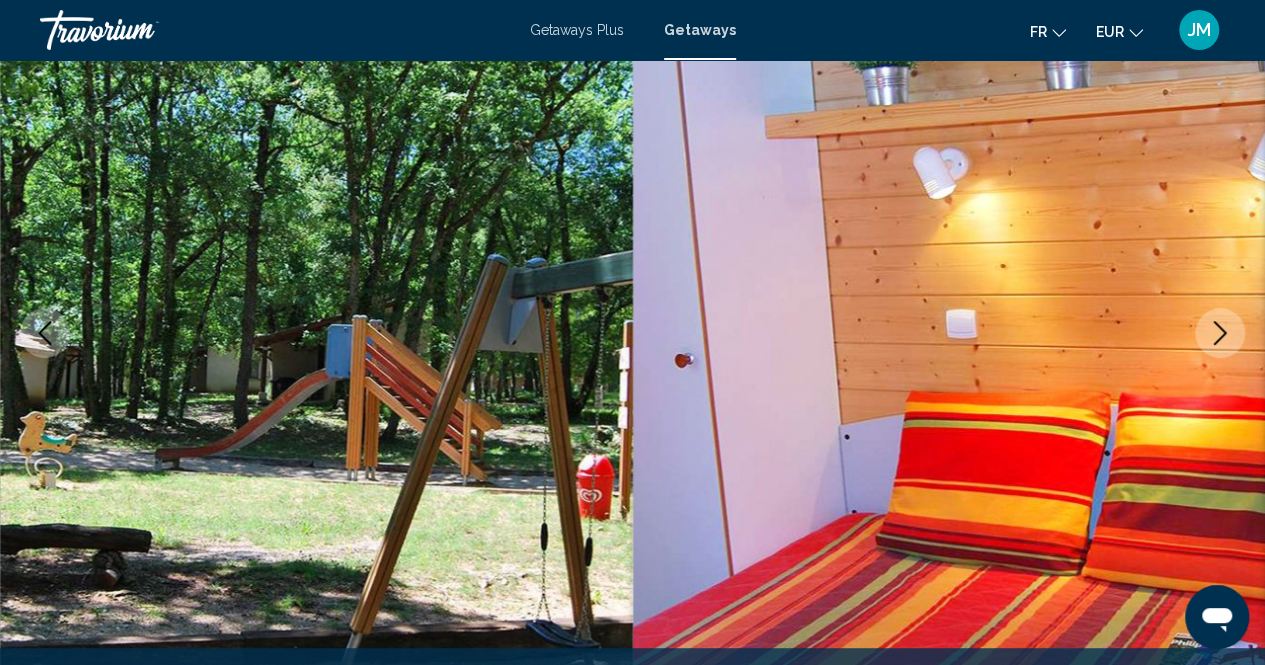 click 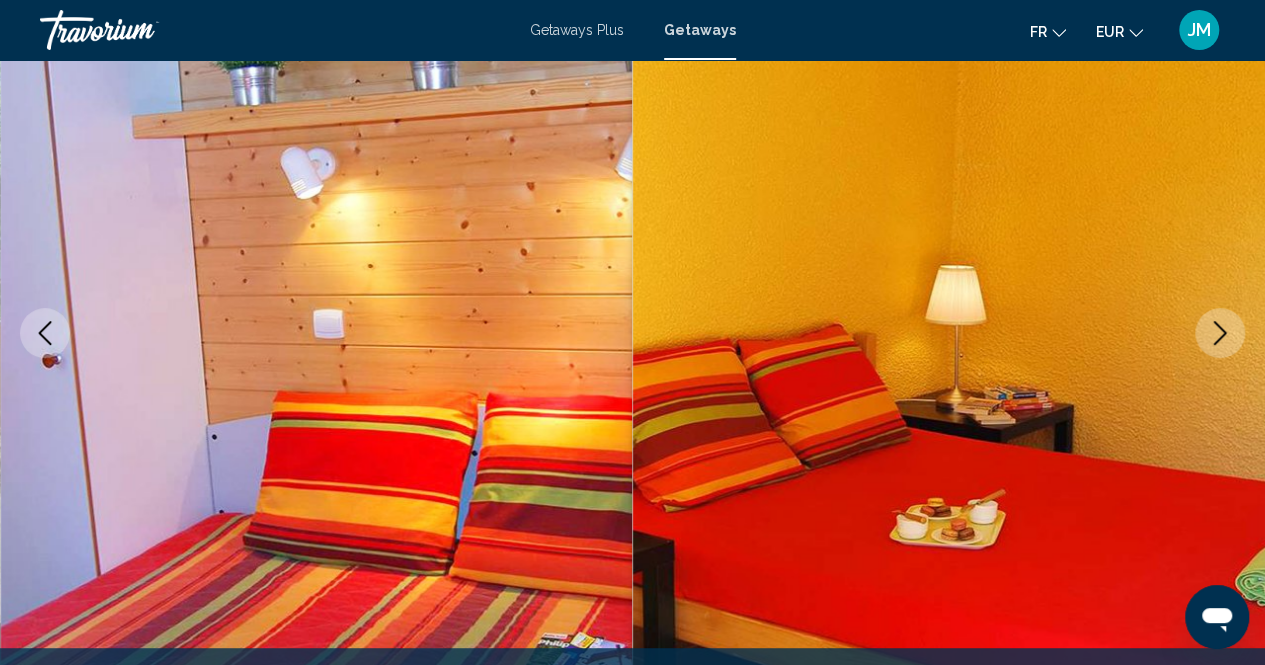 click 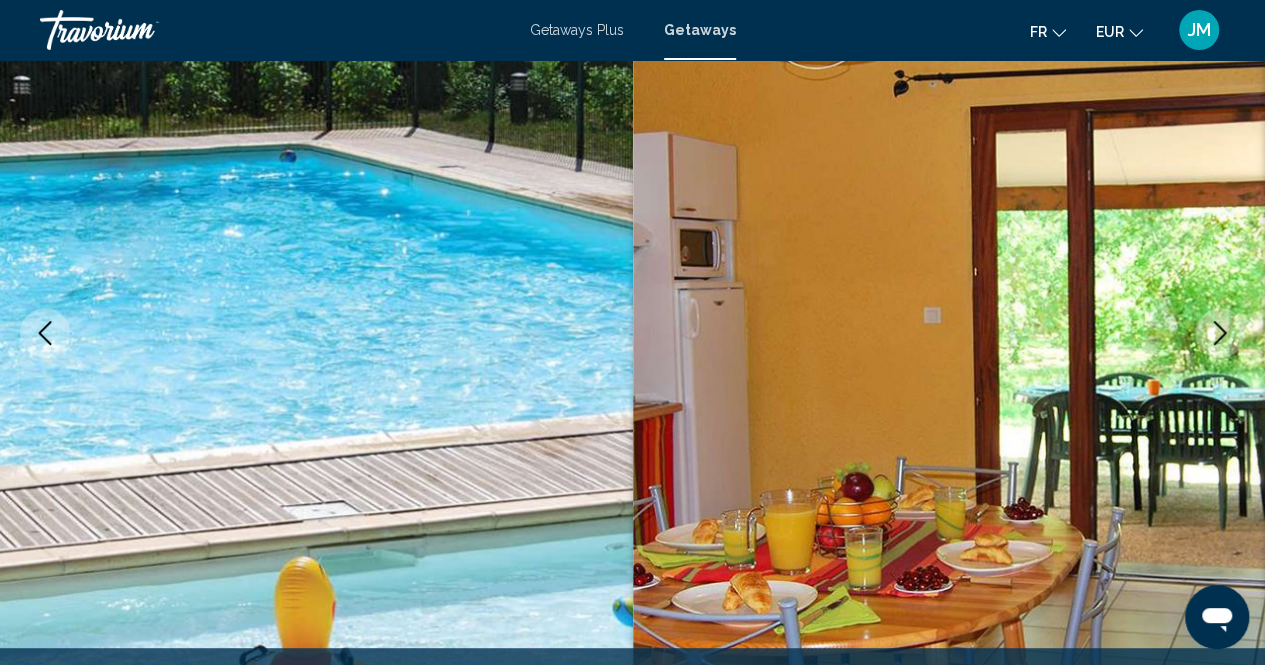 click 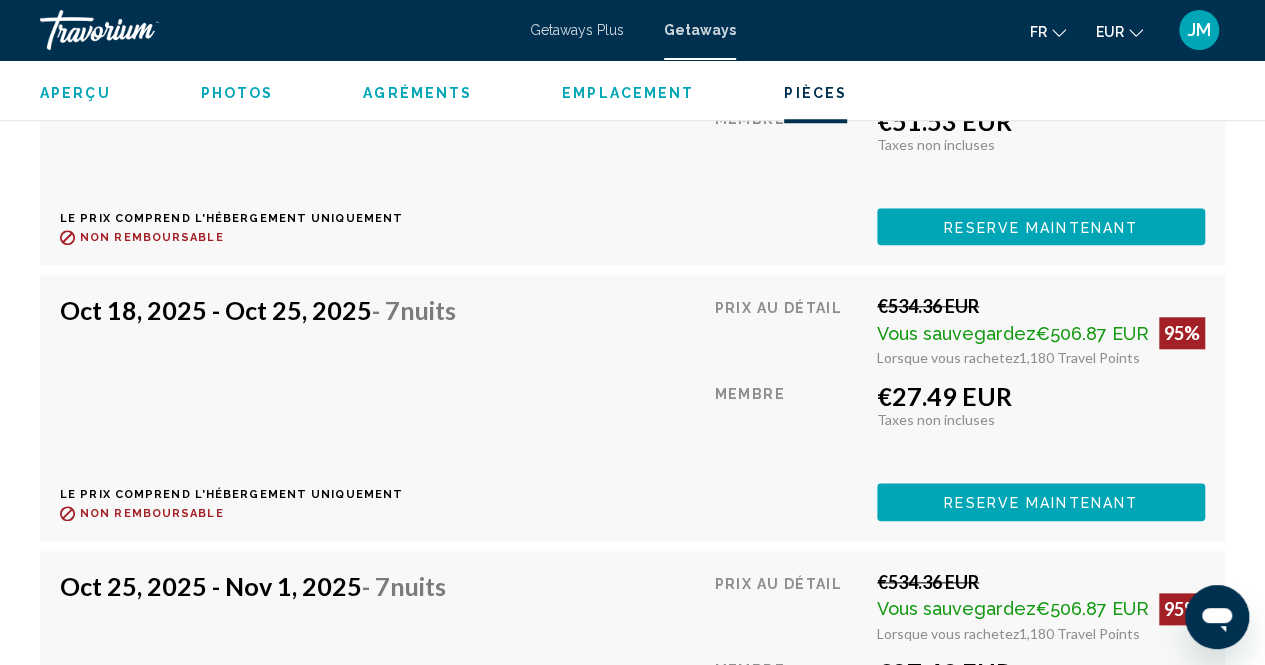 scroll, scrollTop: 4642, scrollLeft: 0, axis: vertical 